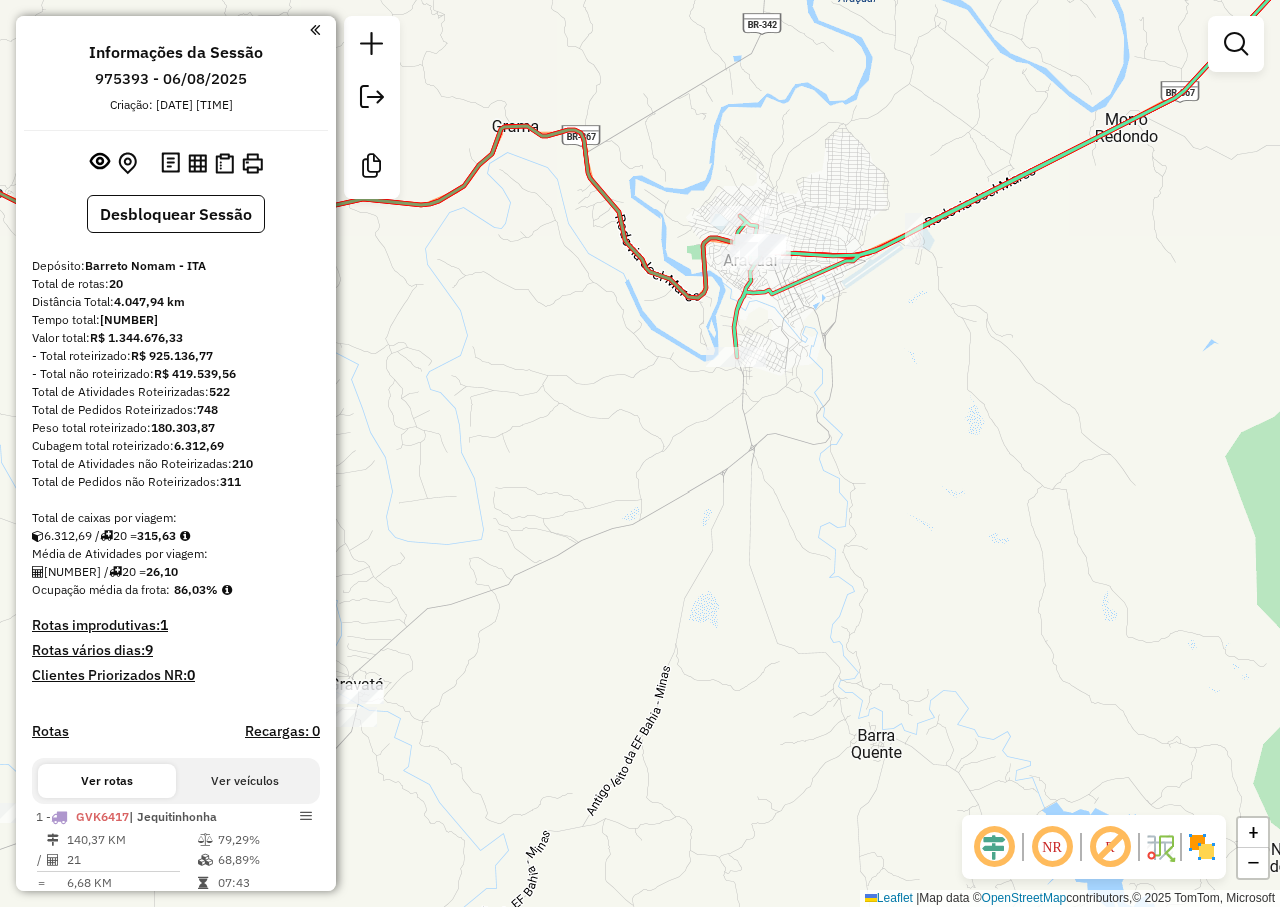 scroll, scrollTop: 0, scrollLeft: 0, axis: both 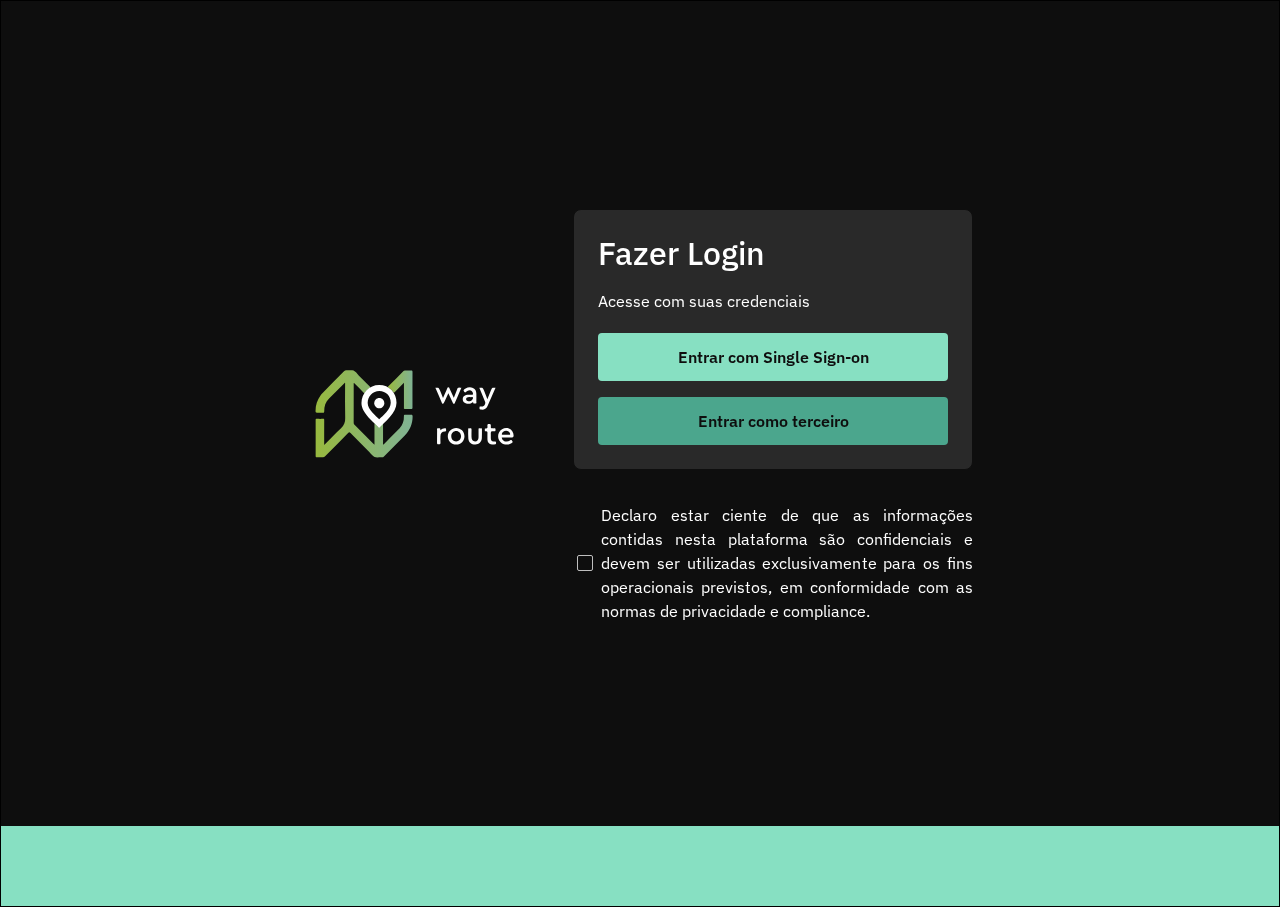 click on "Entrar como terceiro" at bounding box center (773, 421) 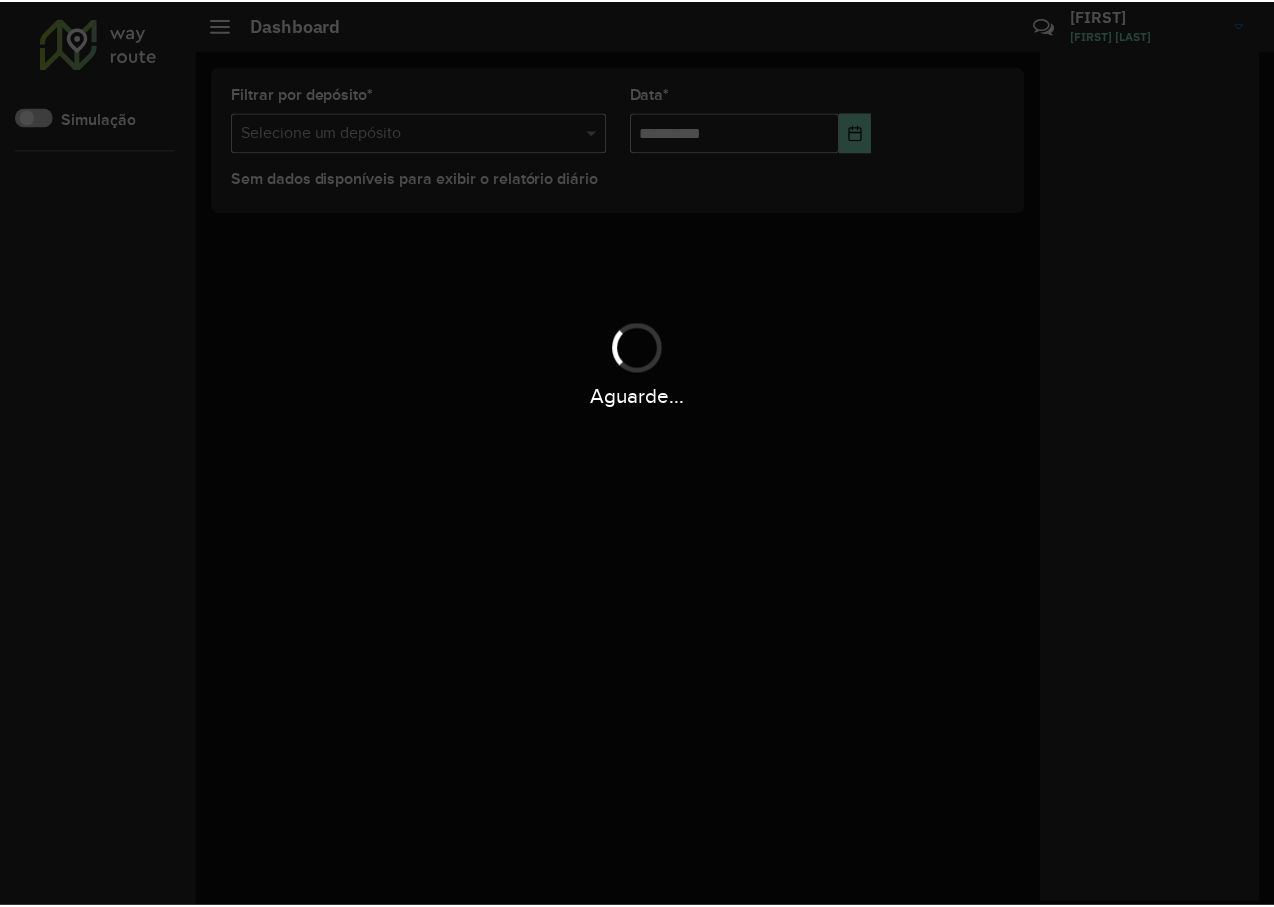 scroll, scrollTop: 0, scrollLeft: 0, axis: both 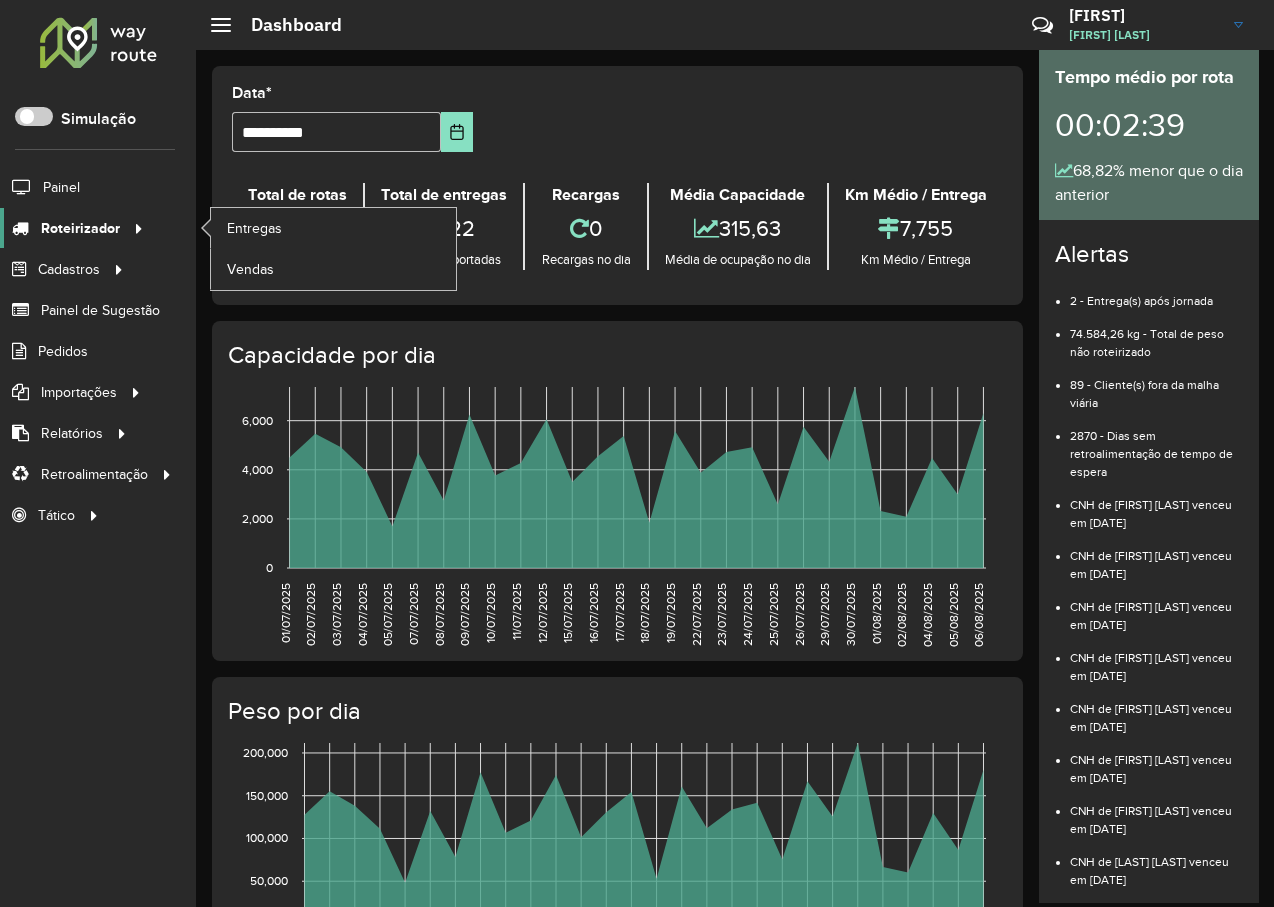 click on "Roteirizador" 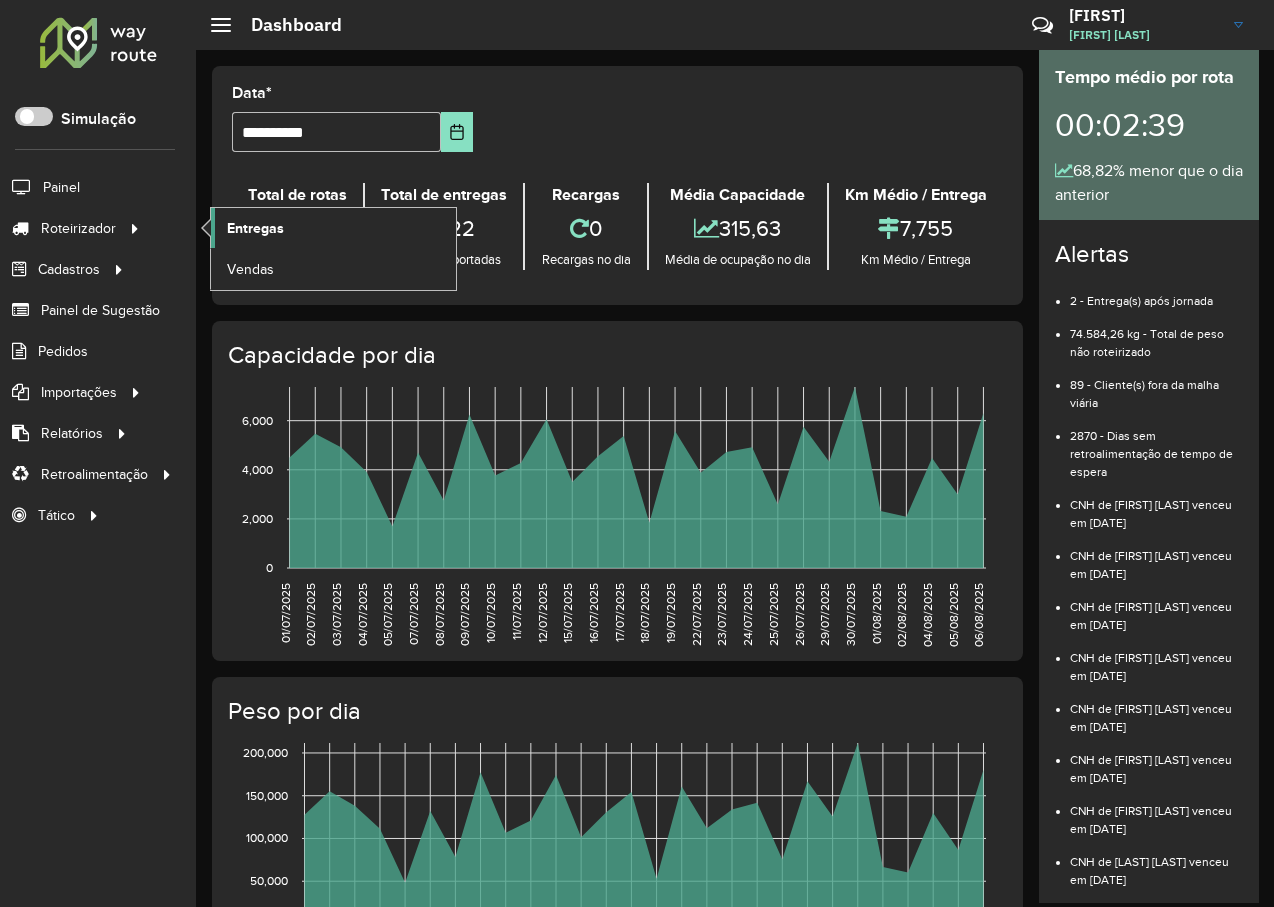click on "Entregas" 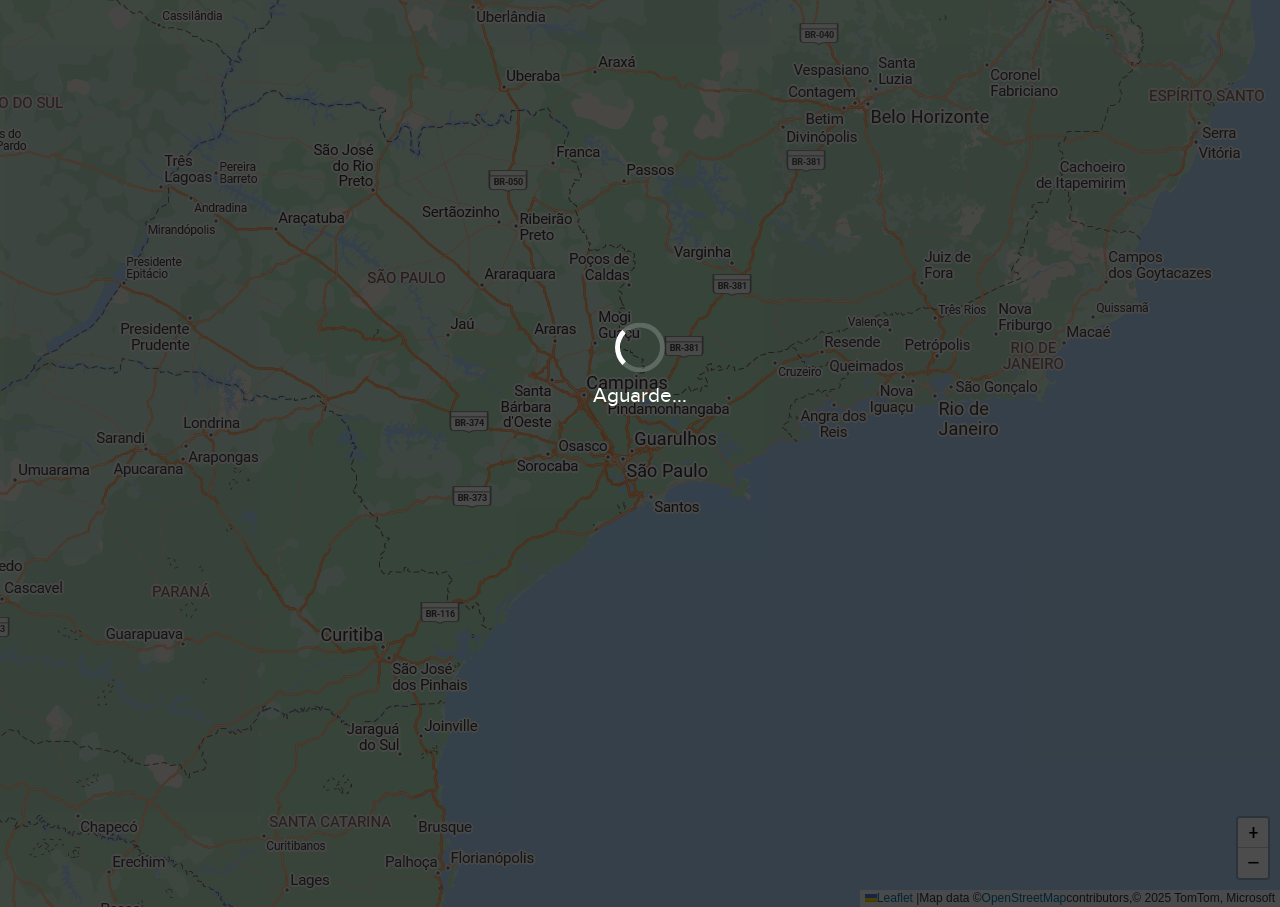 scroll, scrollTop: 0, scrollLeft: 0, axis: both 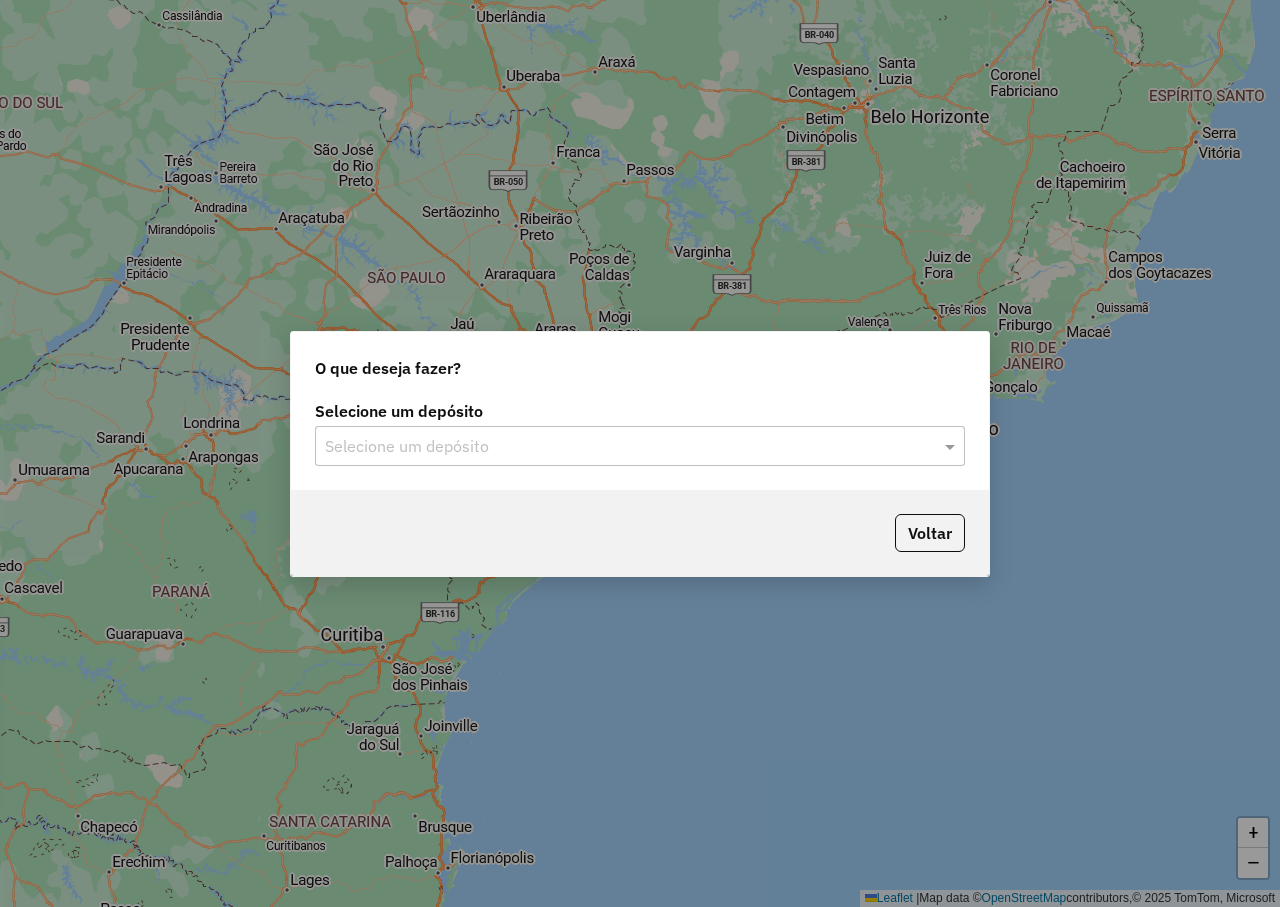 click on "Selecione um depósito" 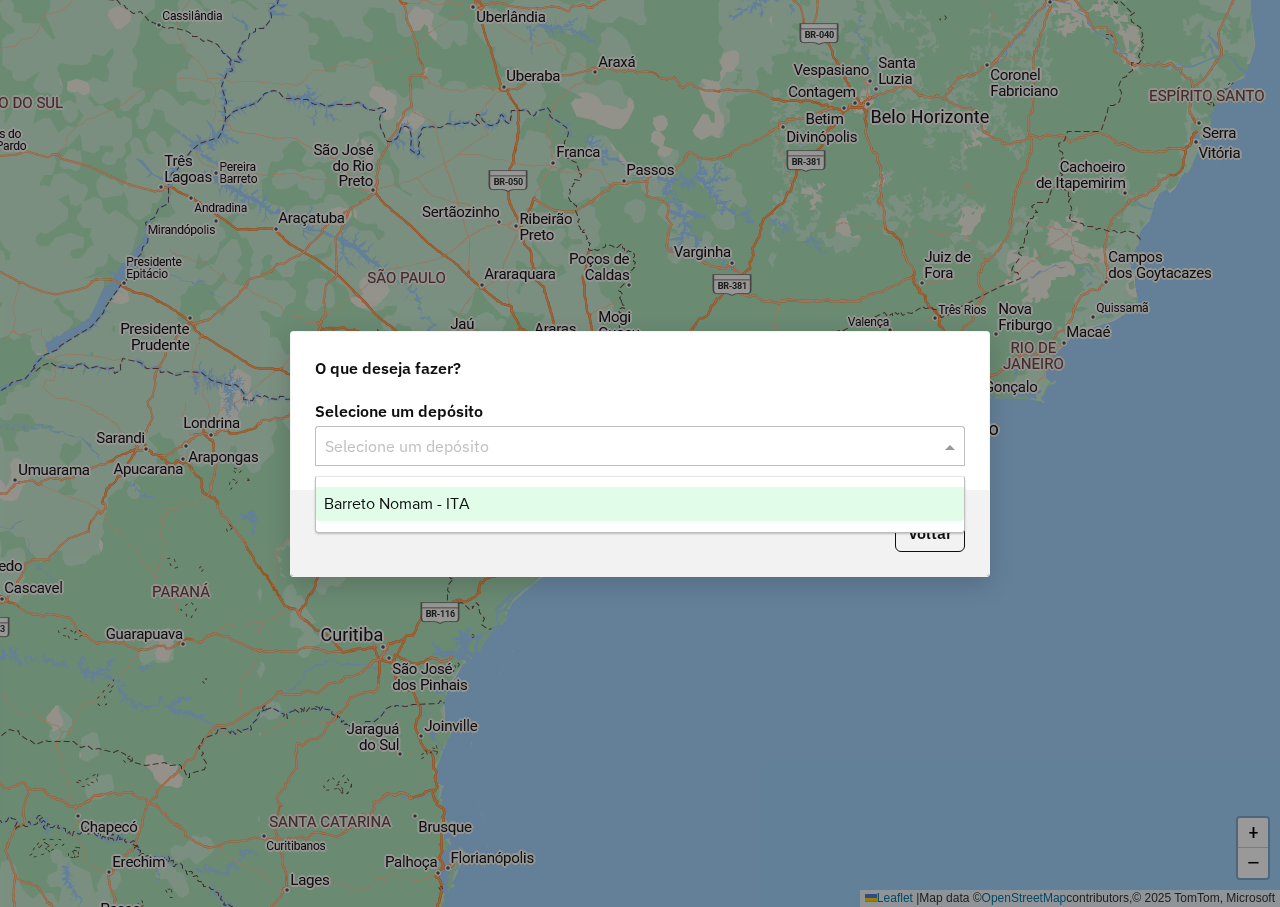 click on "Barreto Nomam -  ITA" at bounding box center [640, 504] 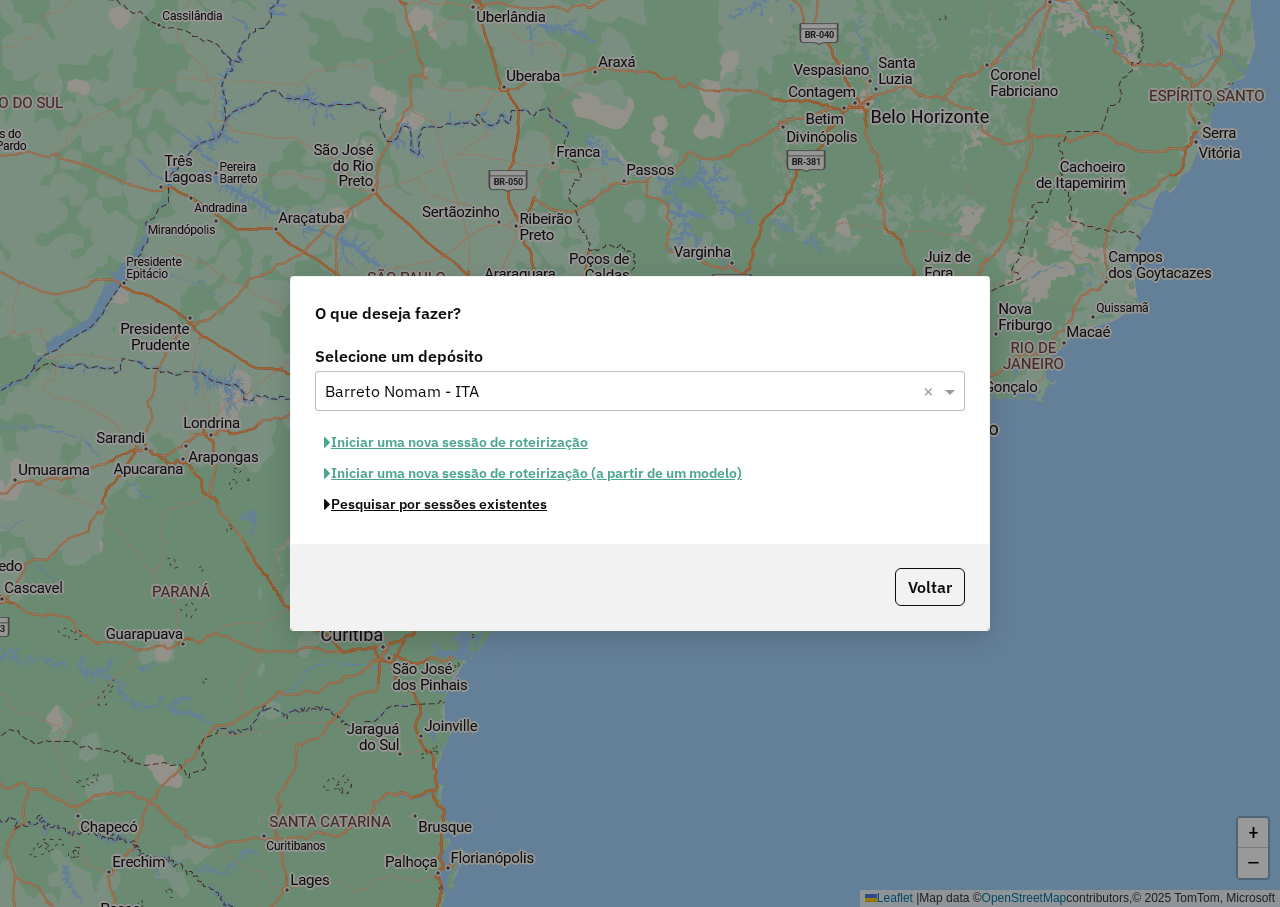 click on "Pesquisar por sessões existentes" 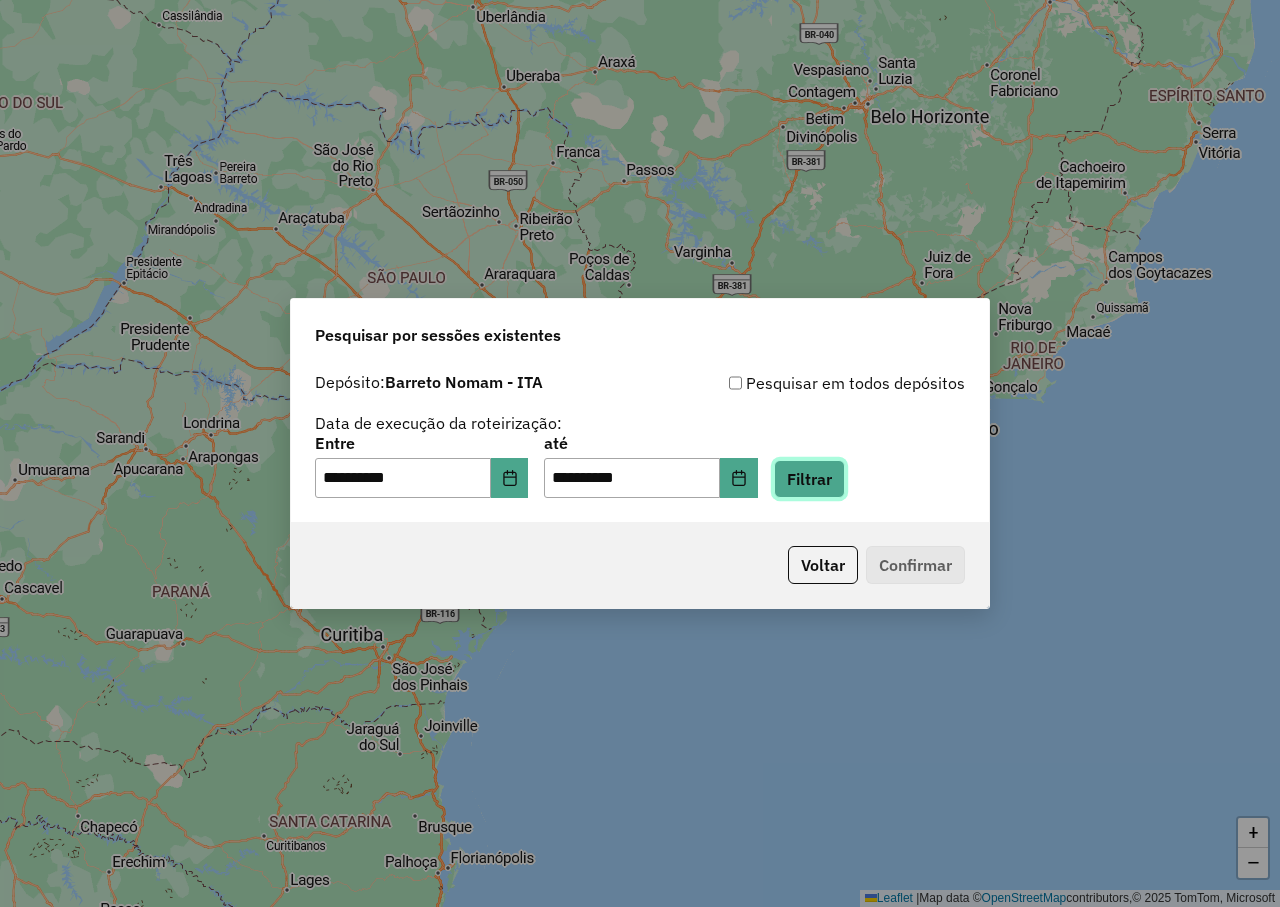 click on "Filtrar" 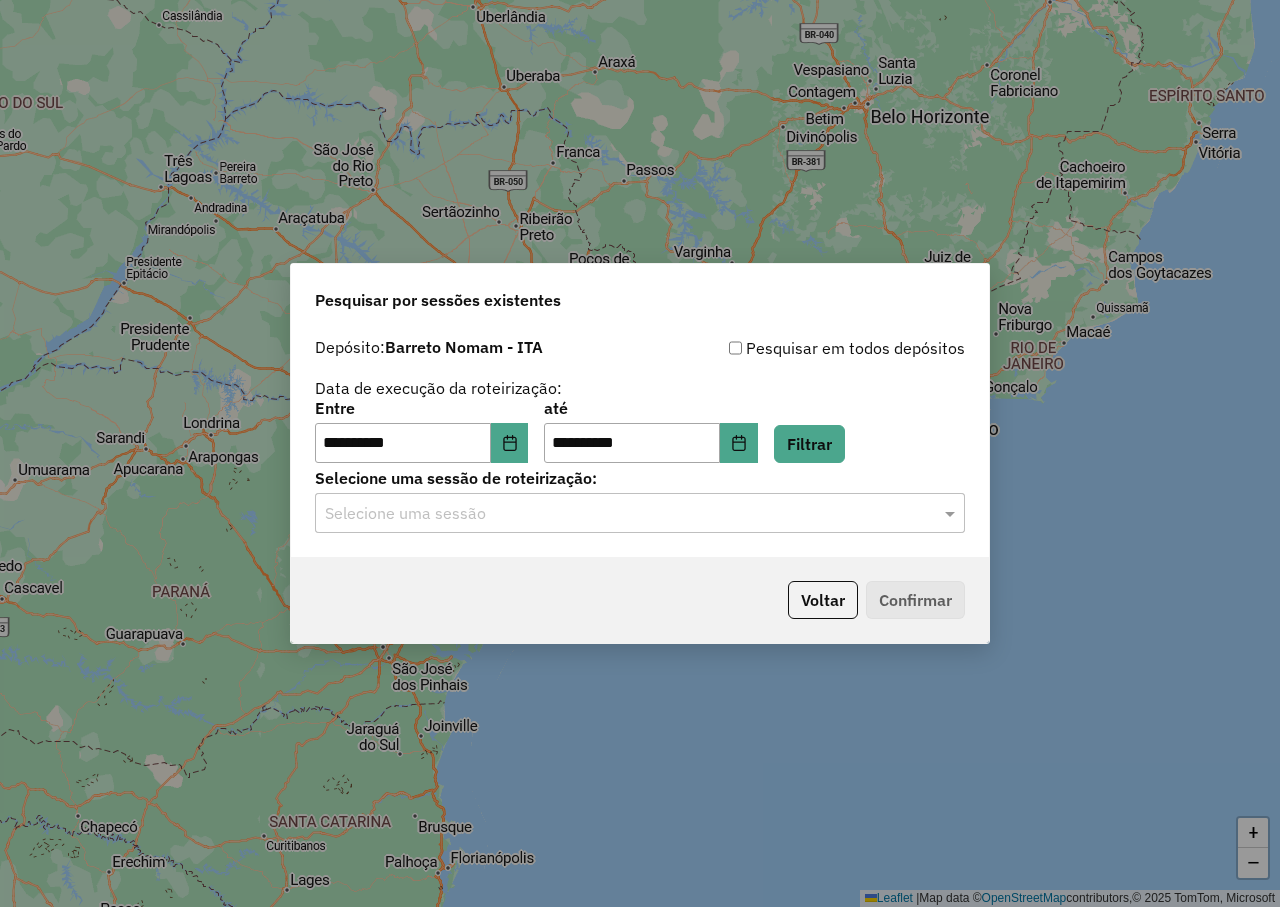 drag, startPoint x: 691, startPoint y: 542, endPoint x: 699, endPoint y: 526, distance: 17.888544 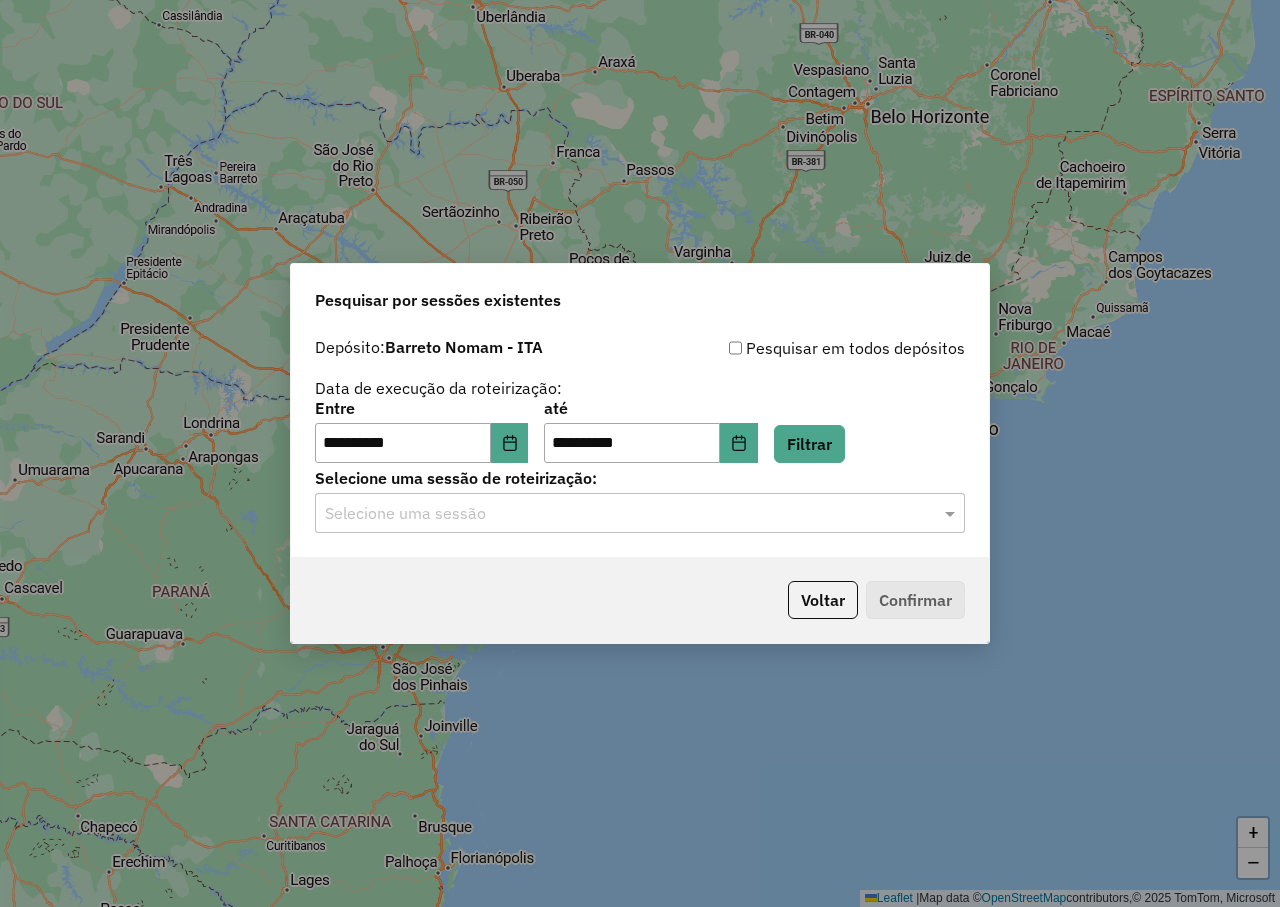 click on "**********" 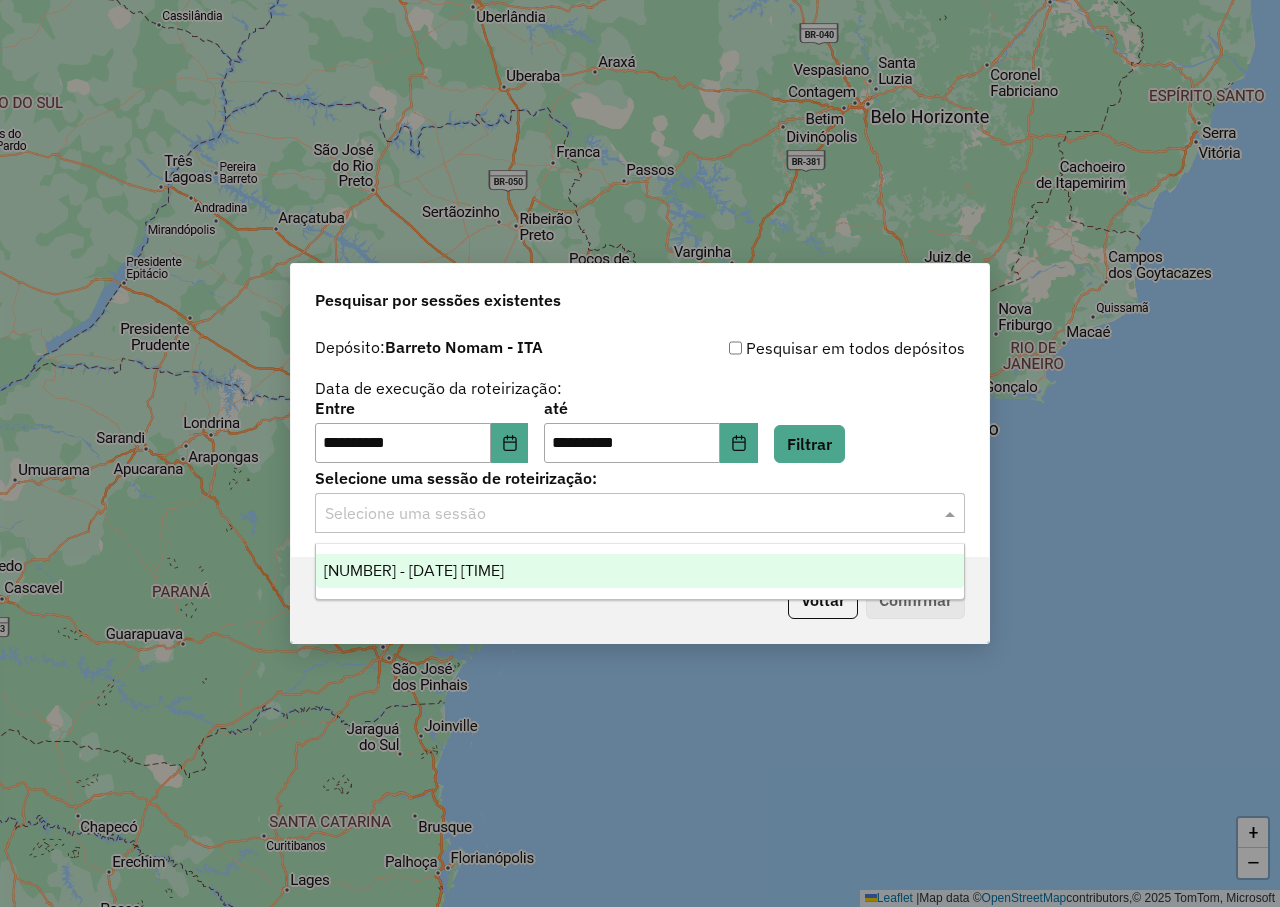 drag, startPoint x: 699, startPoint y: 526, endPoint x: 654, endPoint y: 576, distance: 67.26812 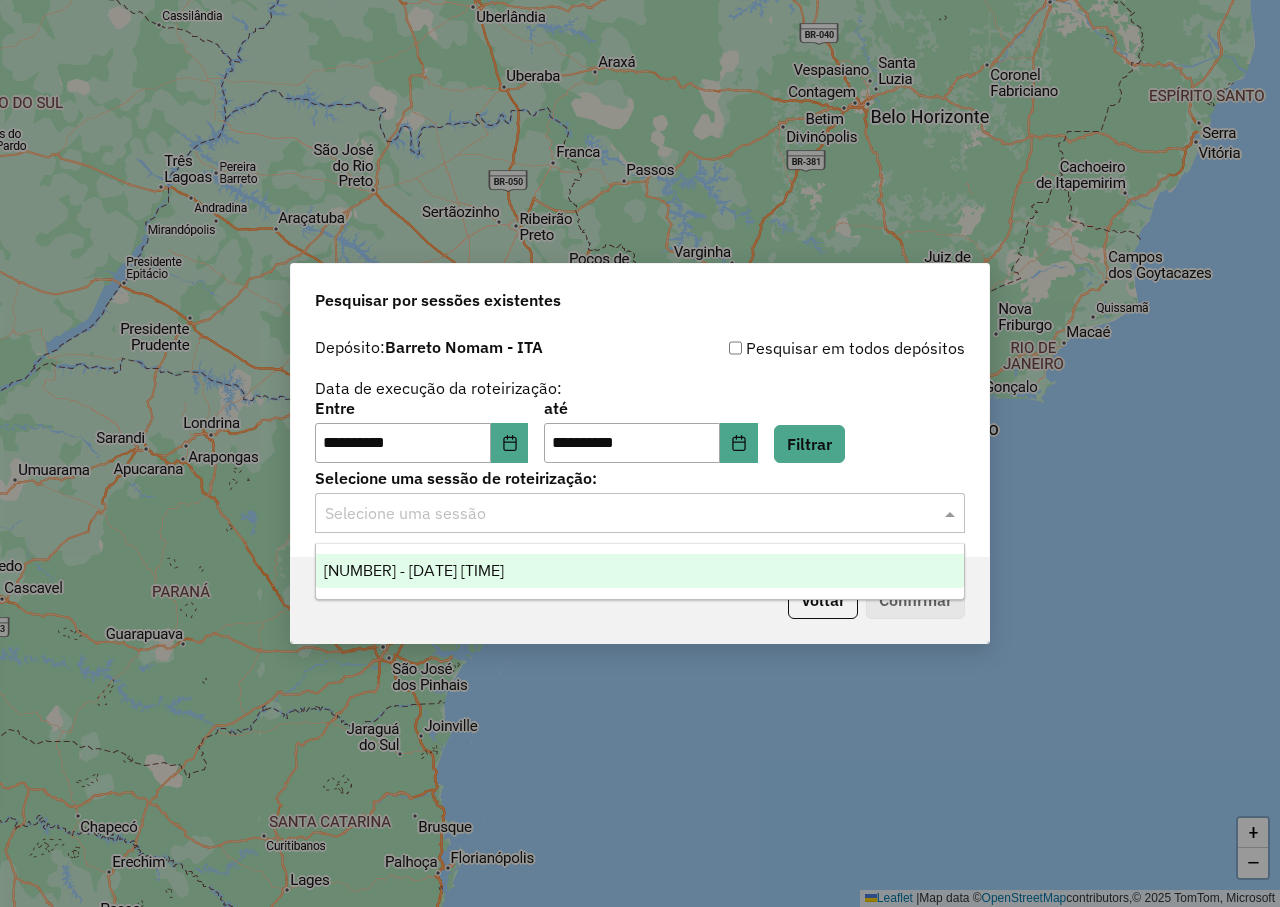 click on "Selecione uma sessão" 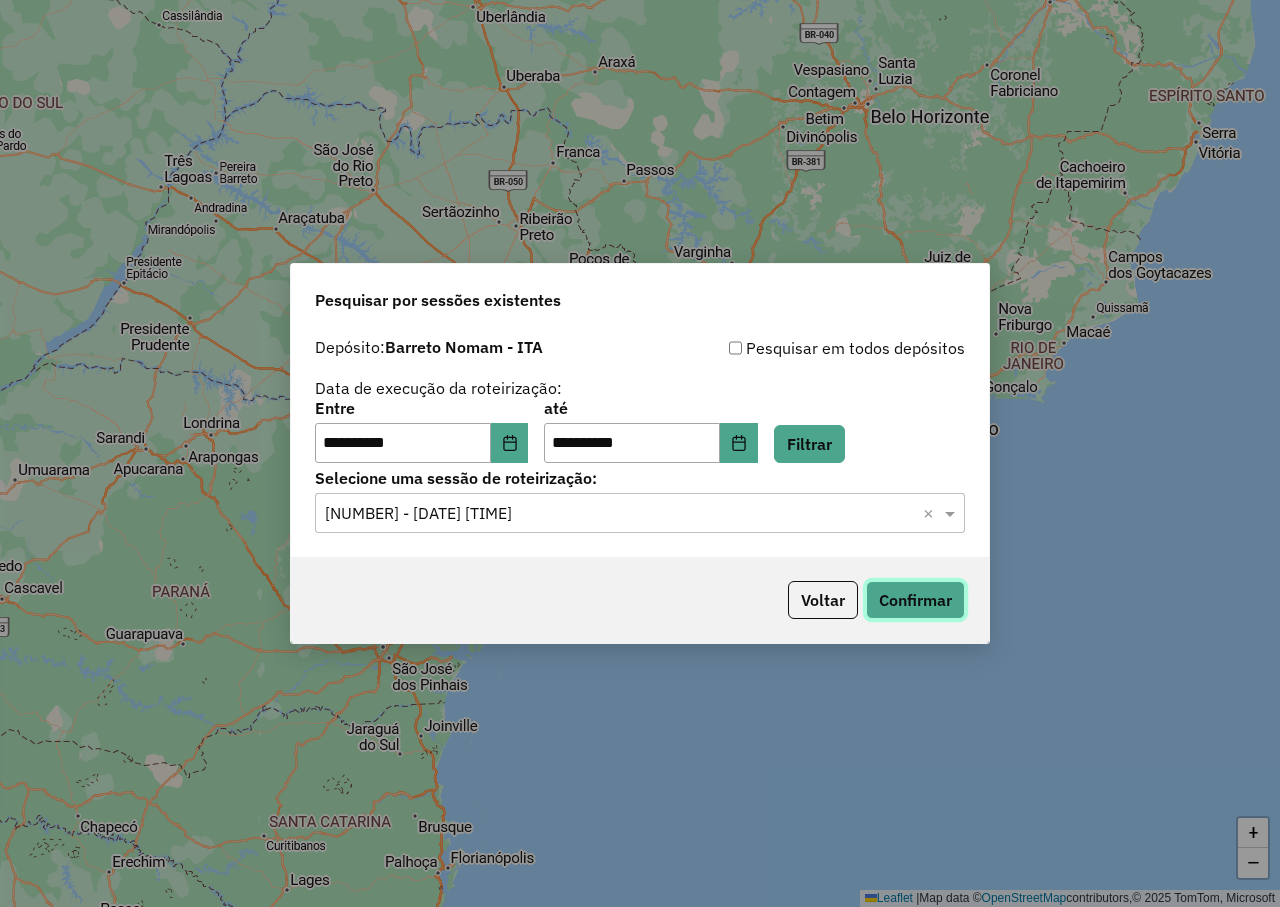 click on "Confirmar" 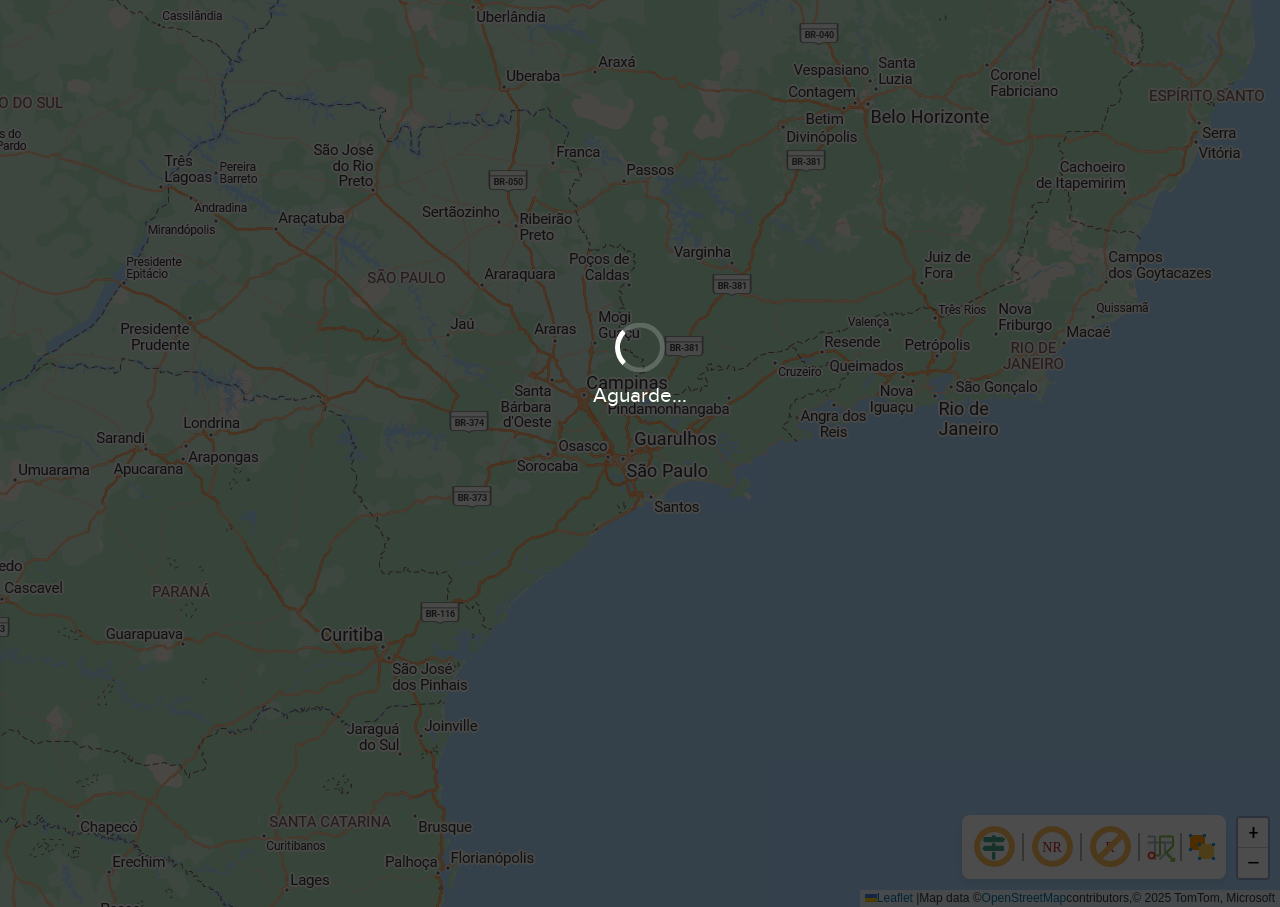 scroll, scrollTop: 0, scrollLeft: 0, axis: both 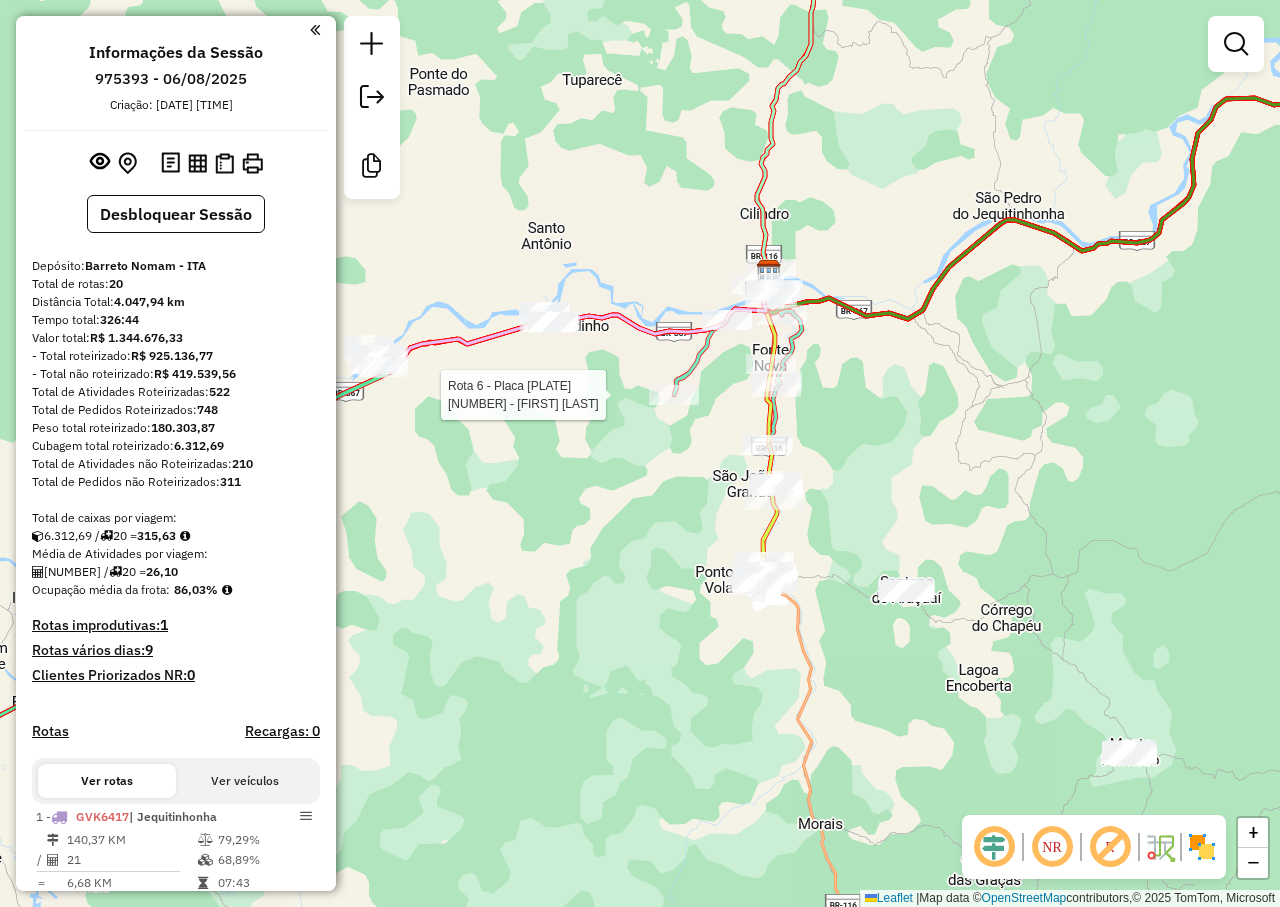 select on "**********" 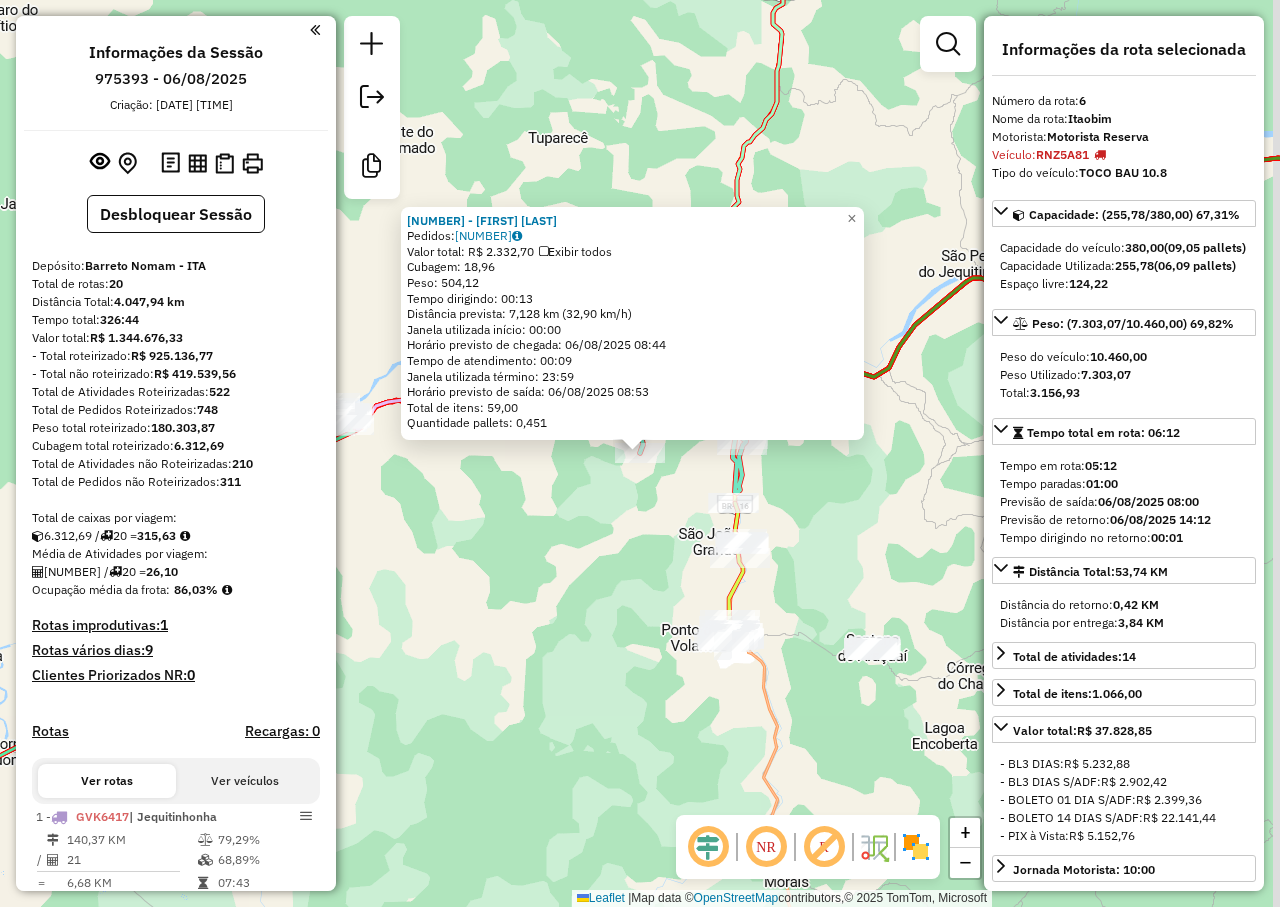 scroll, scrollTop: 1263, scrollLeft: 0, axis: vertical 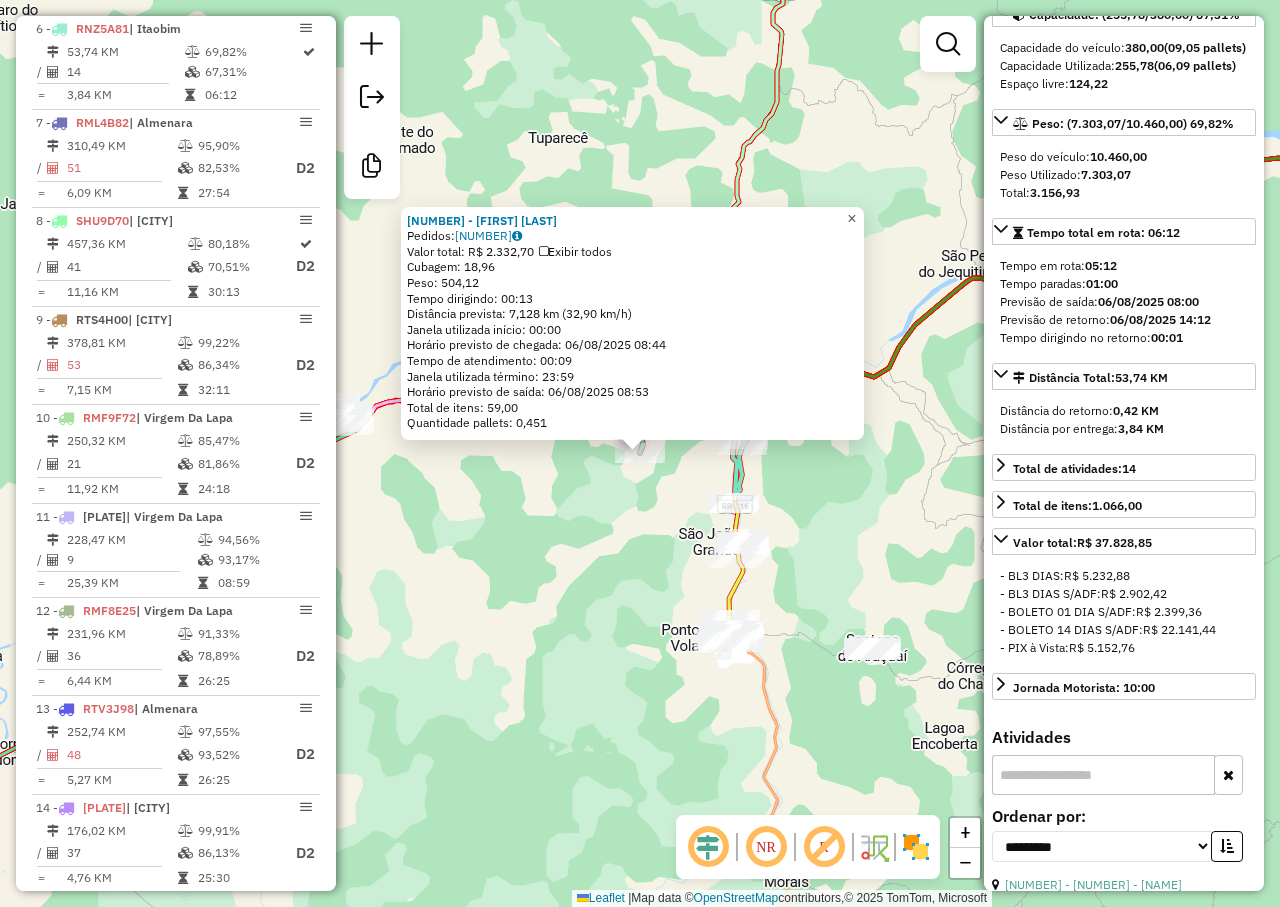 click on "×" 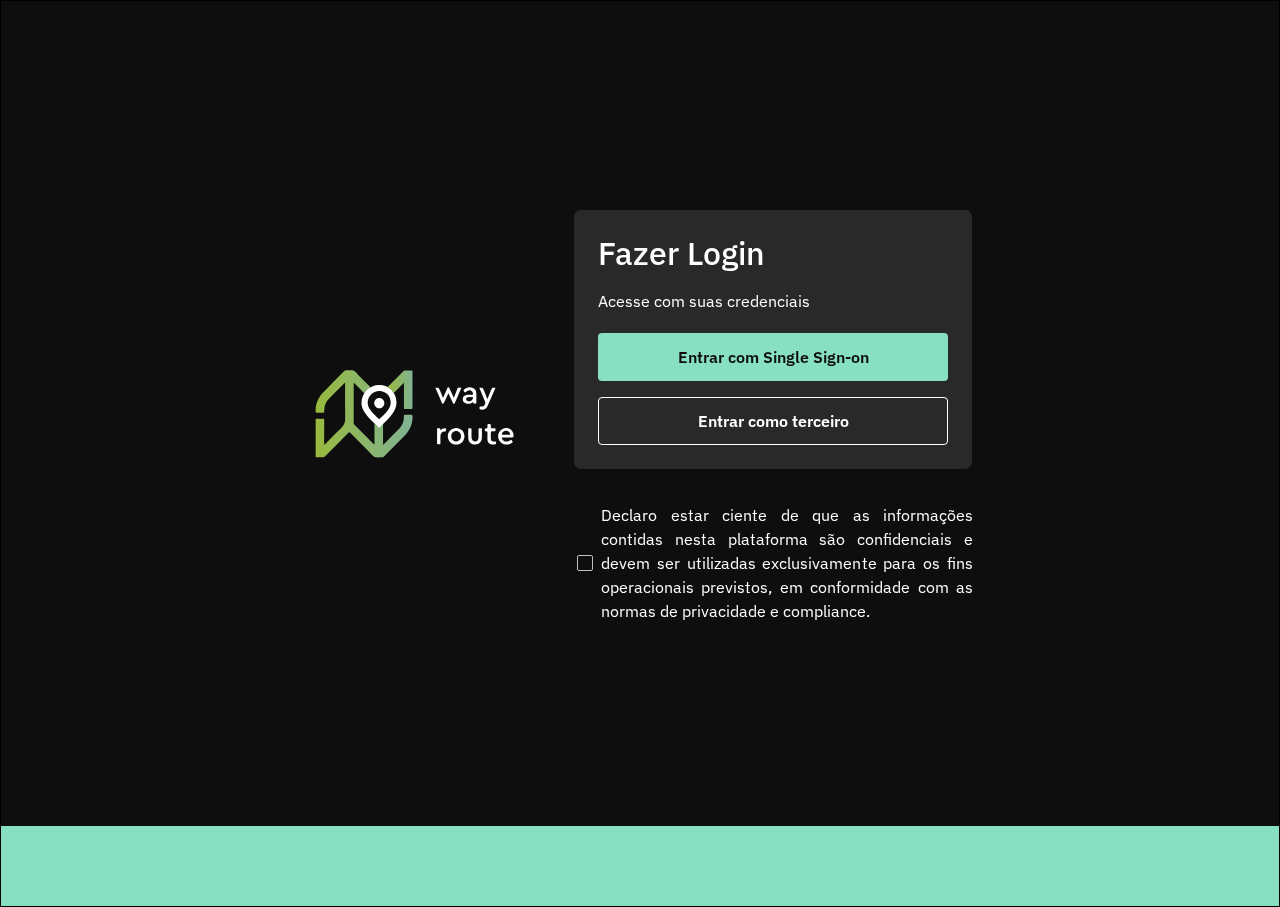 scroll, scrollTop: 0, scrollLeft: 0, axis: both 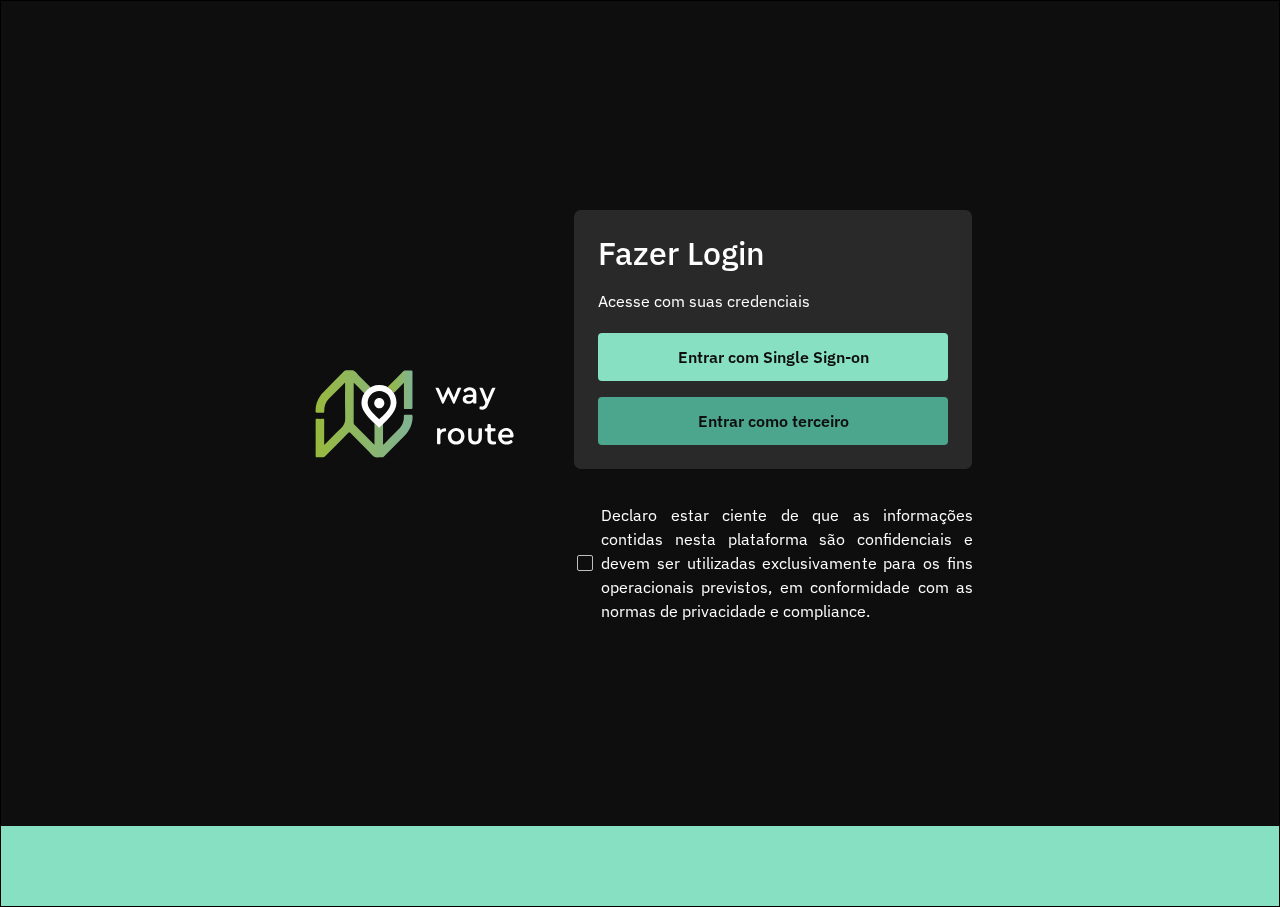 click on "Entrar como terceiro" at bounding box center (773, 421) 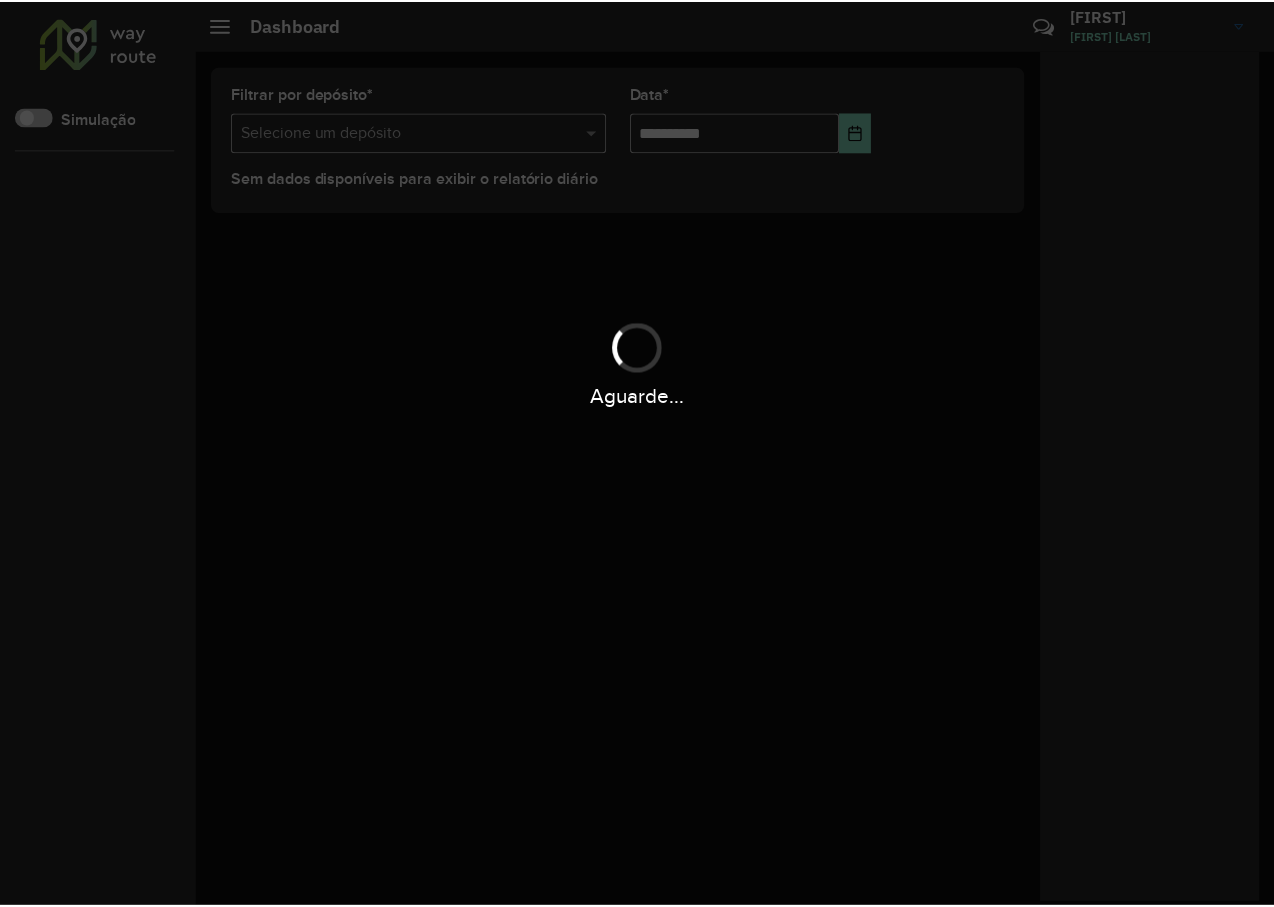 scroll, scrollTop: 0, scrollLeft: 0, axis: both 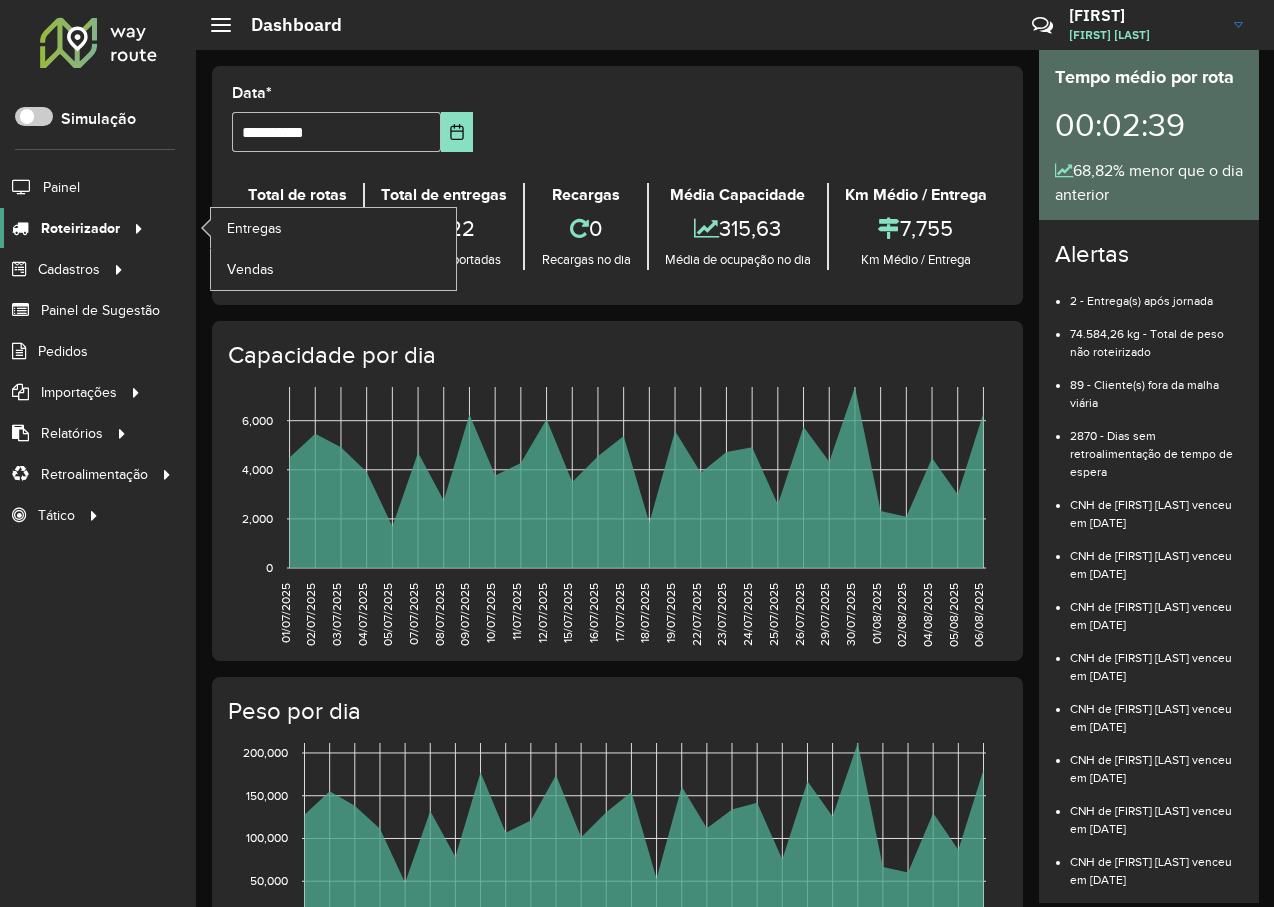 click on "Roteirizador" 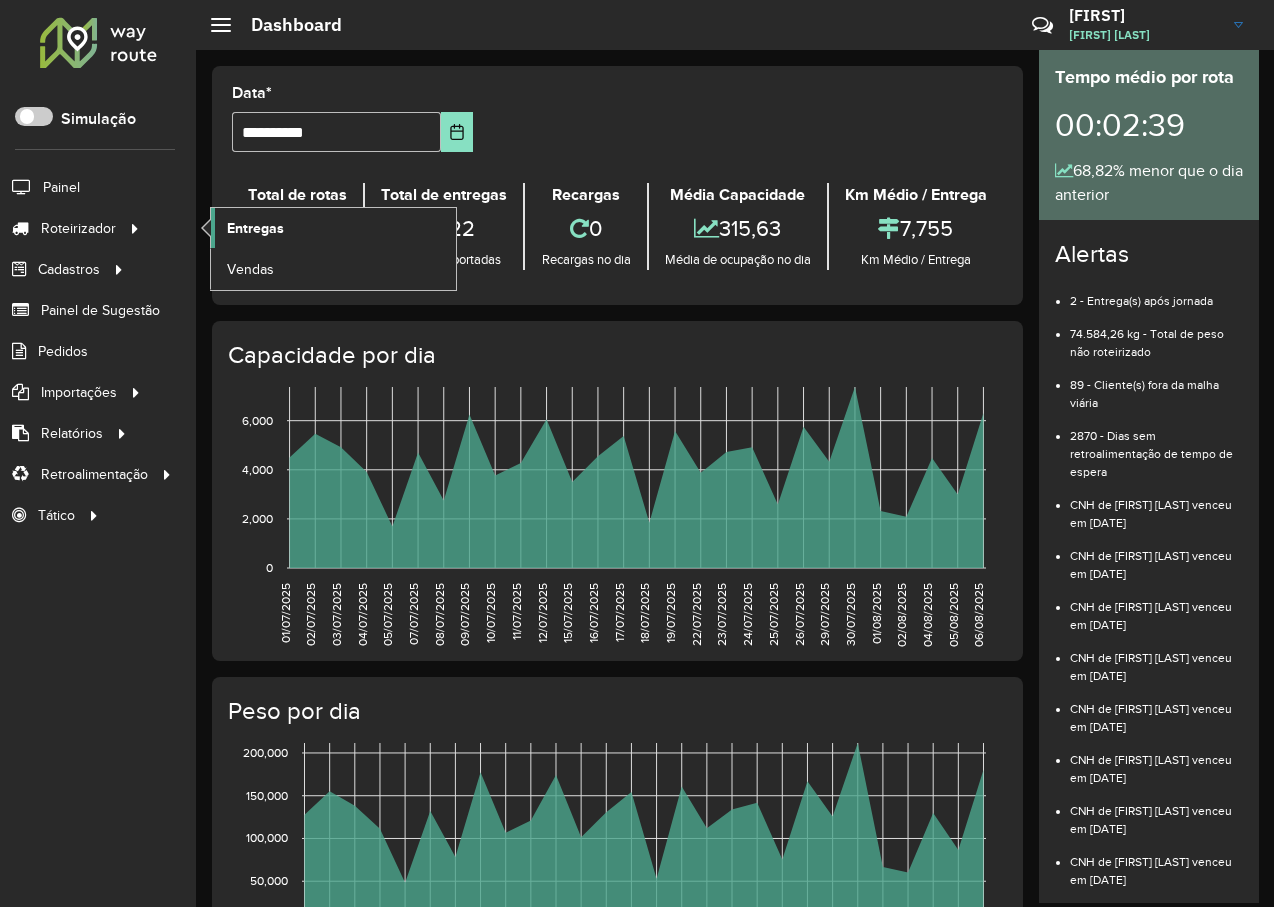 click on "Entregas" 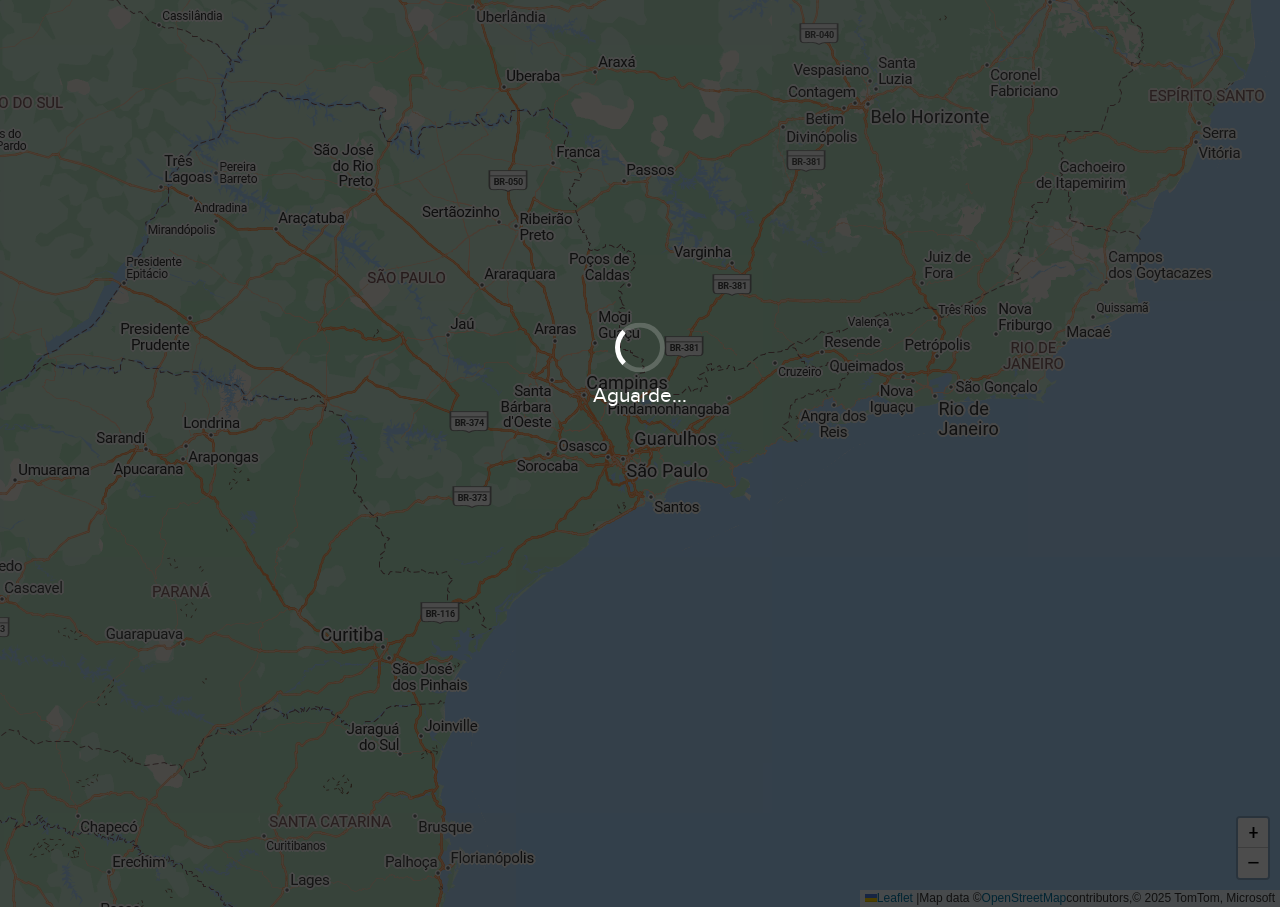 scroll, scrollTop: 0, scrollLeft: 0, axis: both 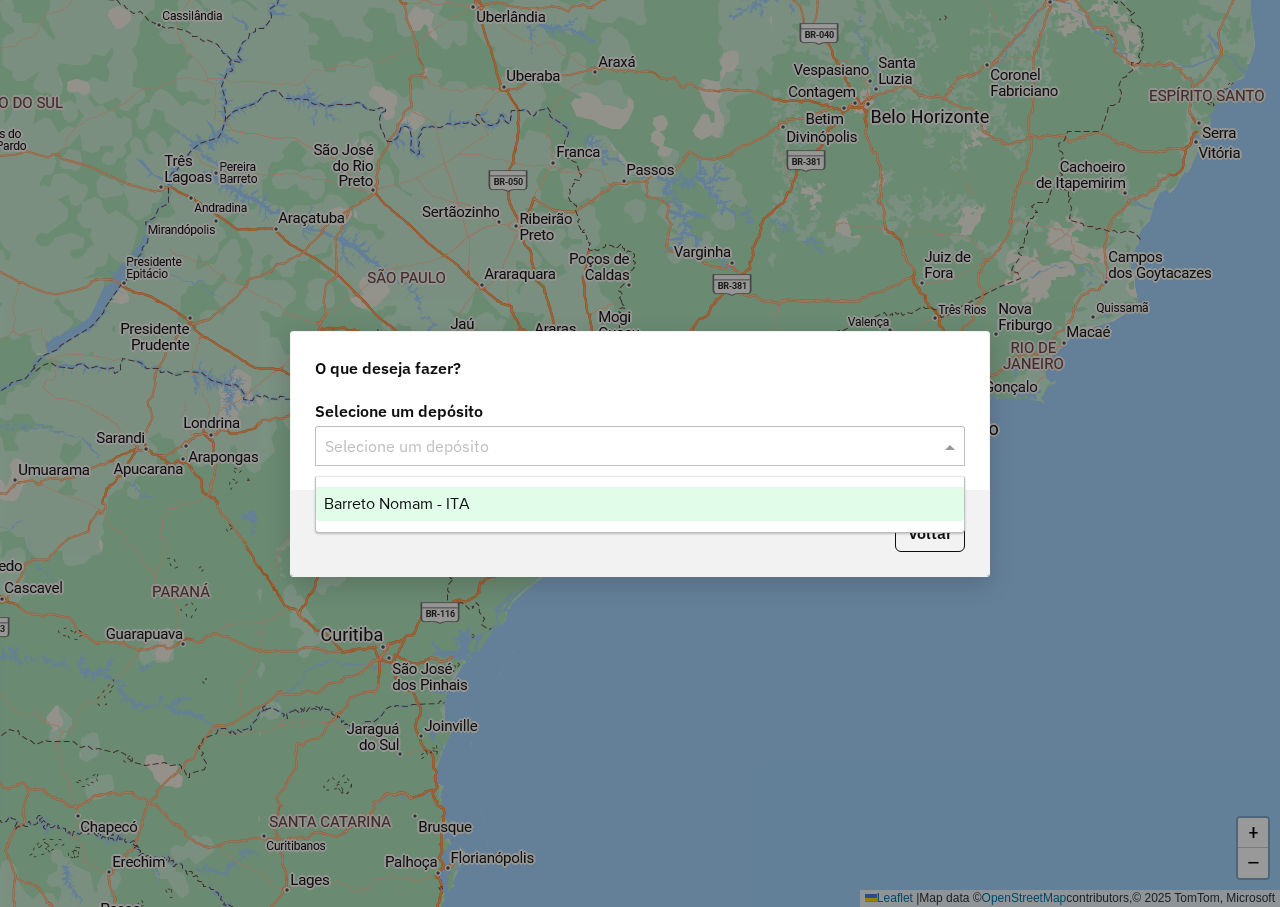 click 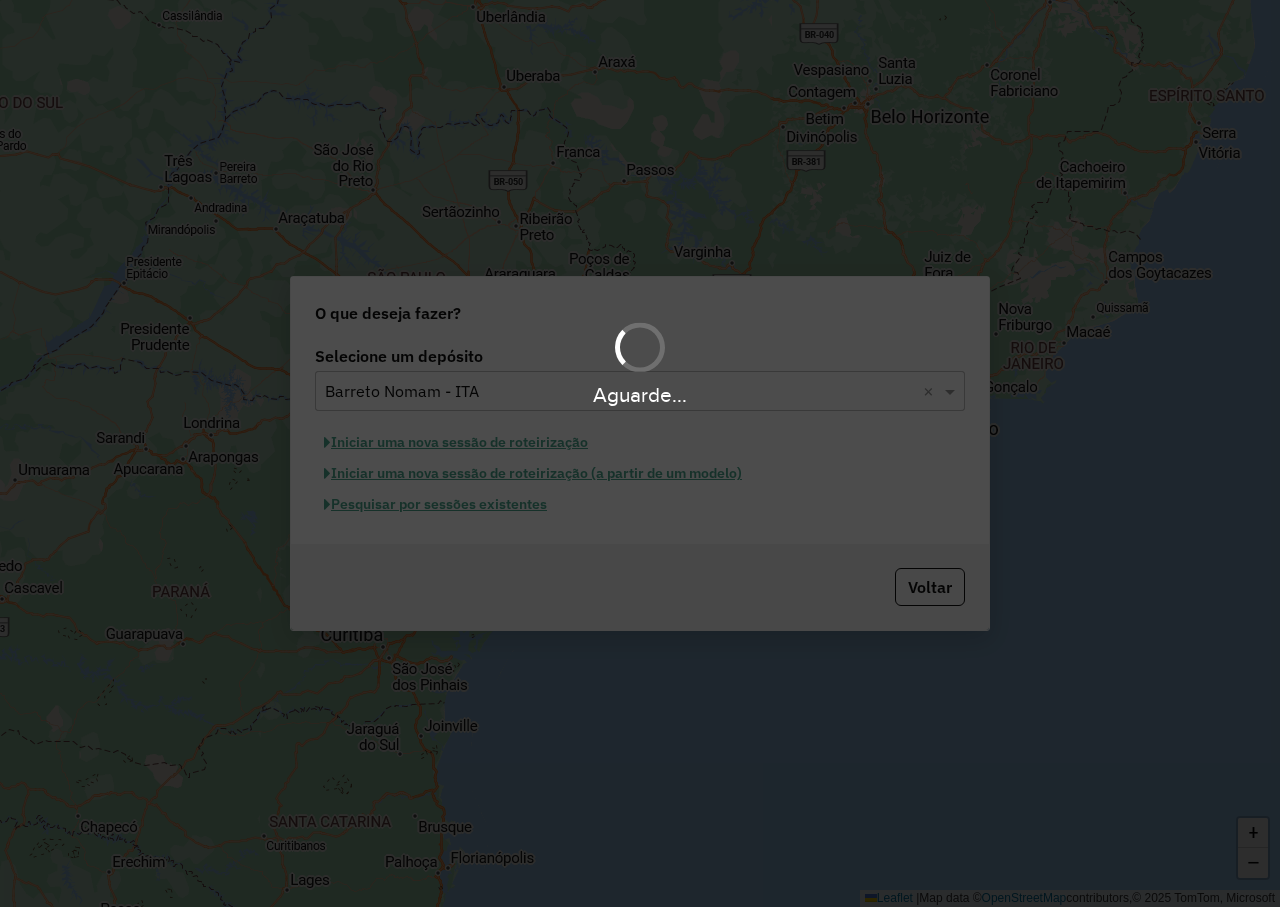 click on "Aguarde..." at bounding box center (640, 453) 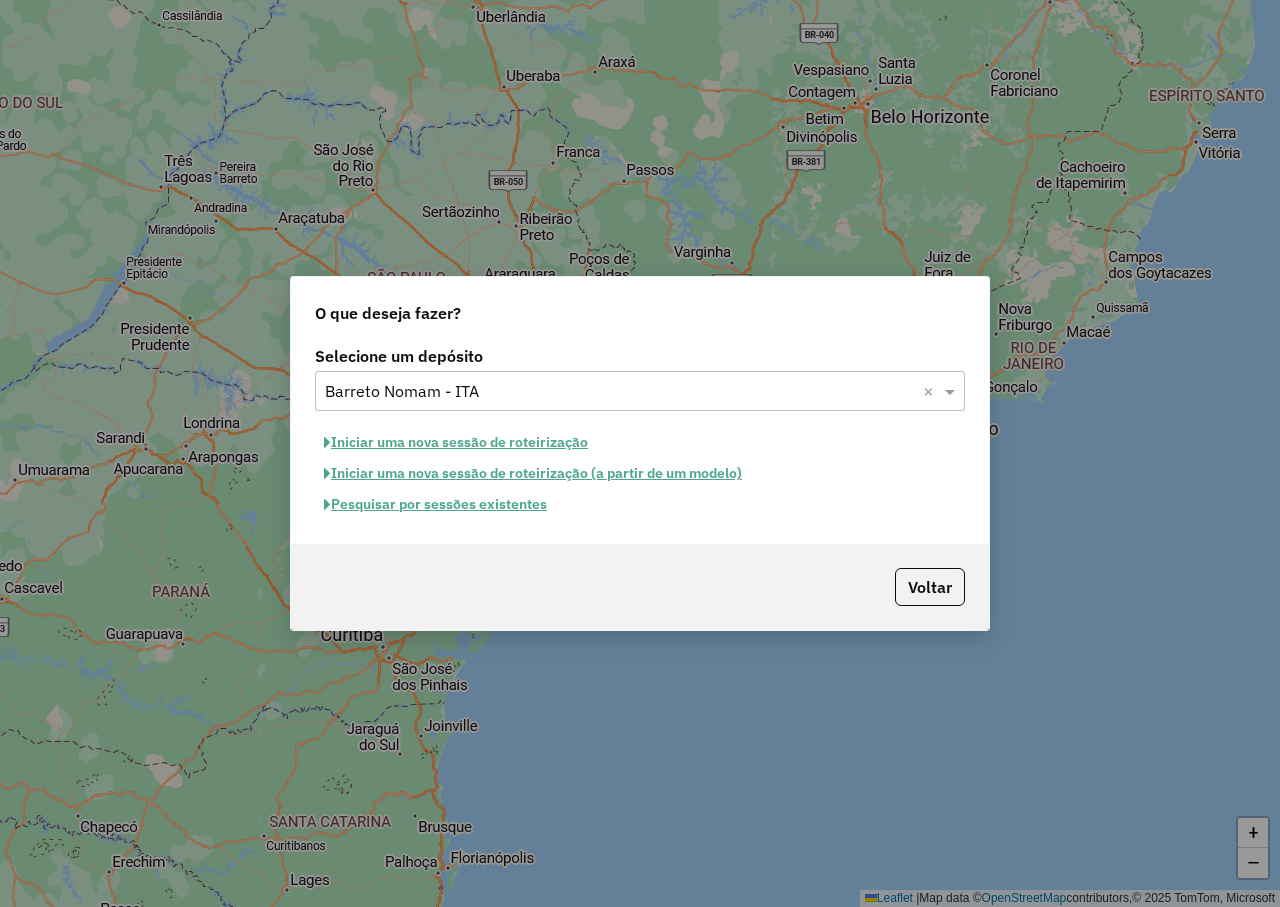 click on "Pesquisar por sessões existentes" 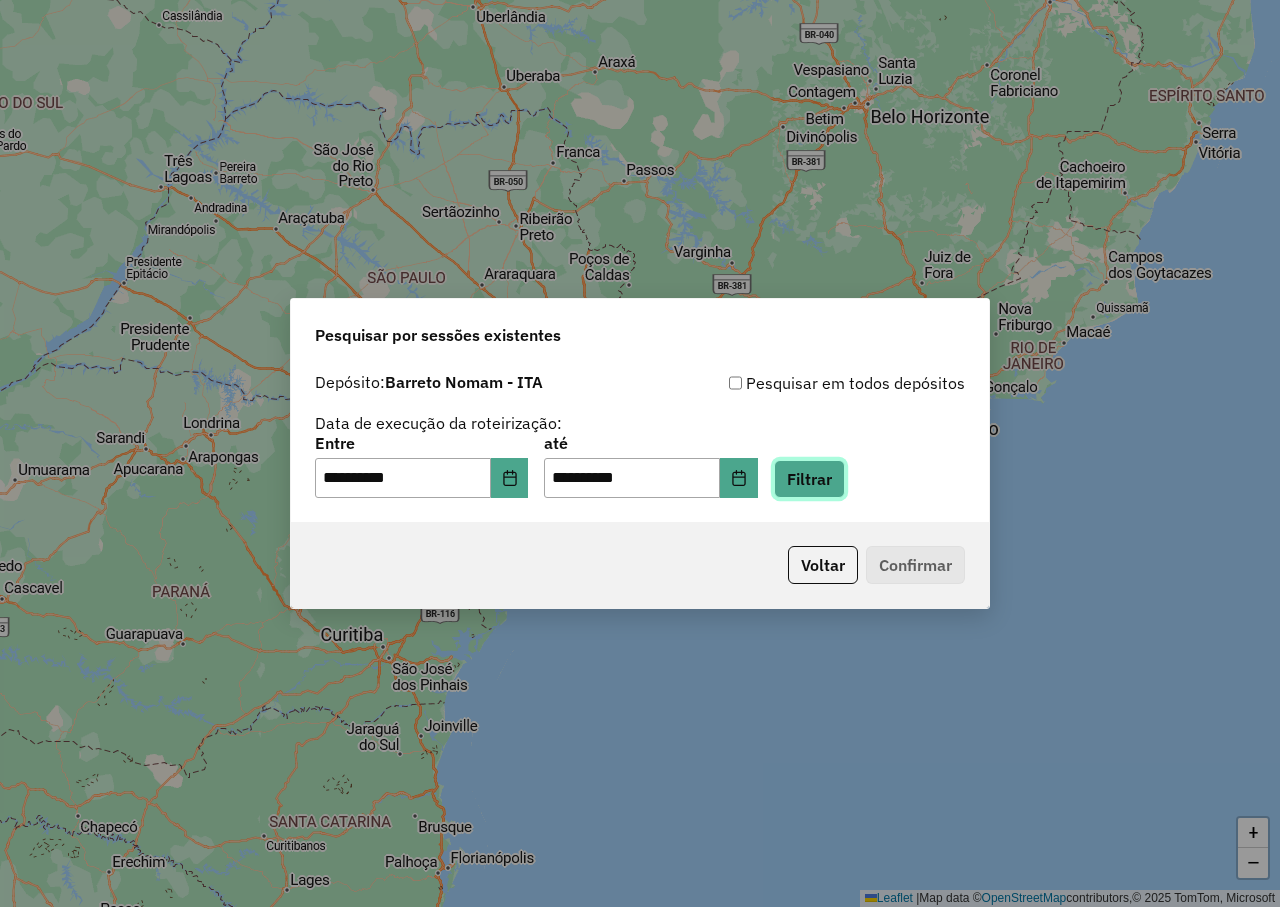 click on "Filtrar" 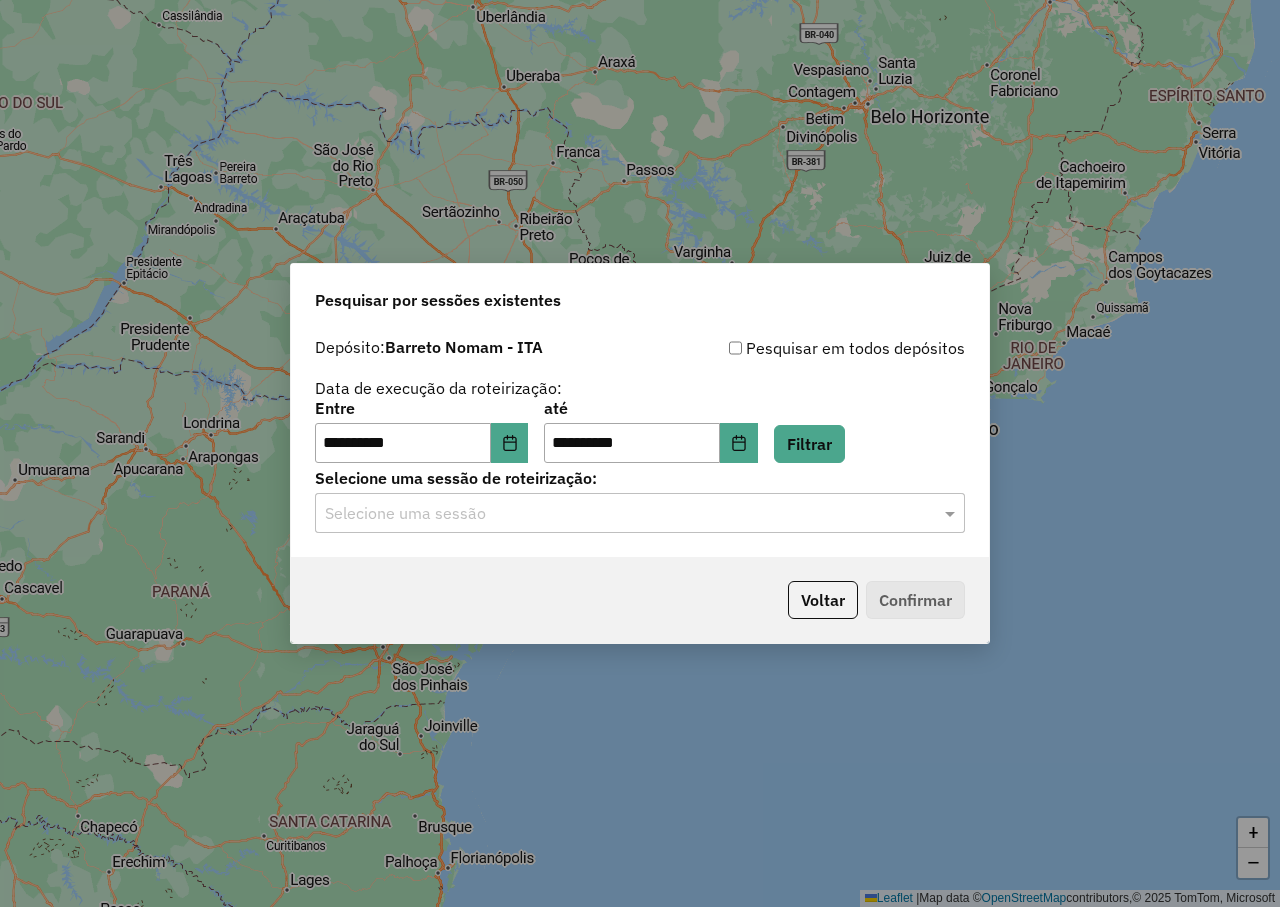 click 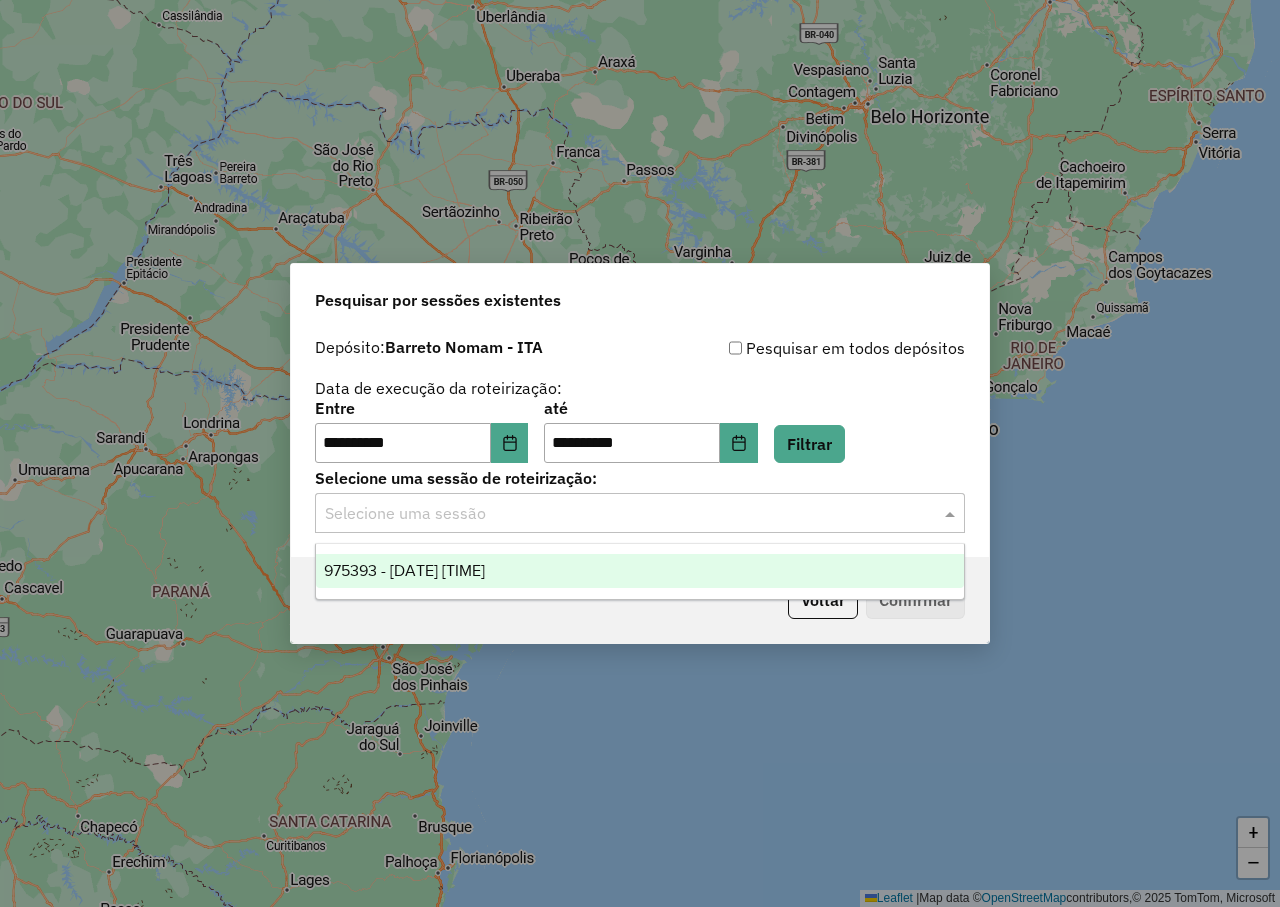 click on "975393 - [DATE] [TIME]" at bounding box center [640, 571] 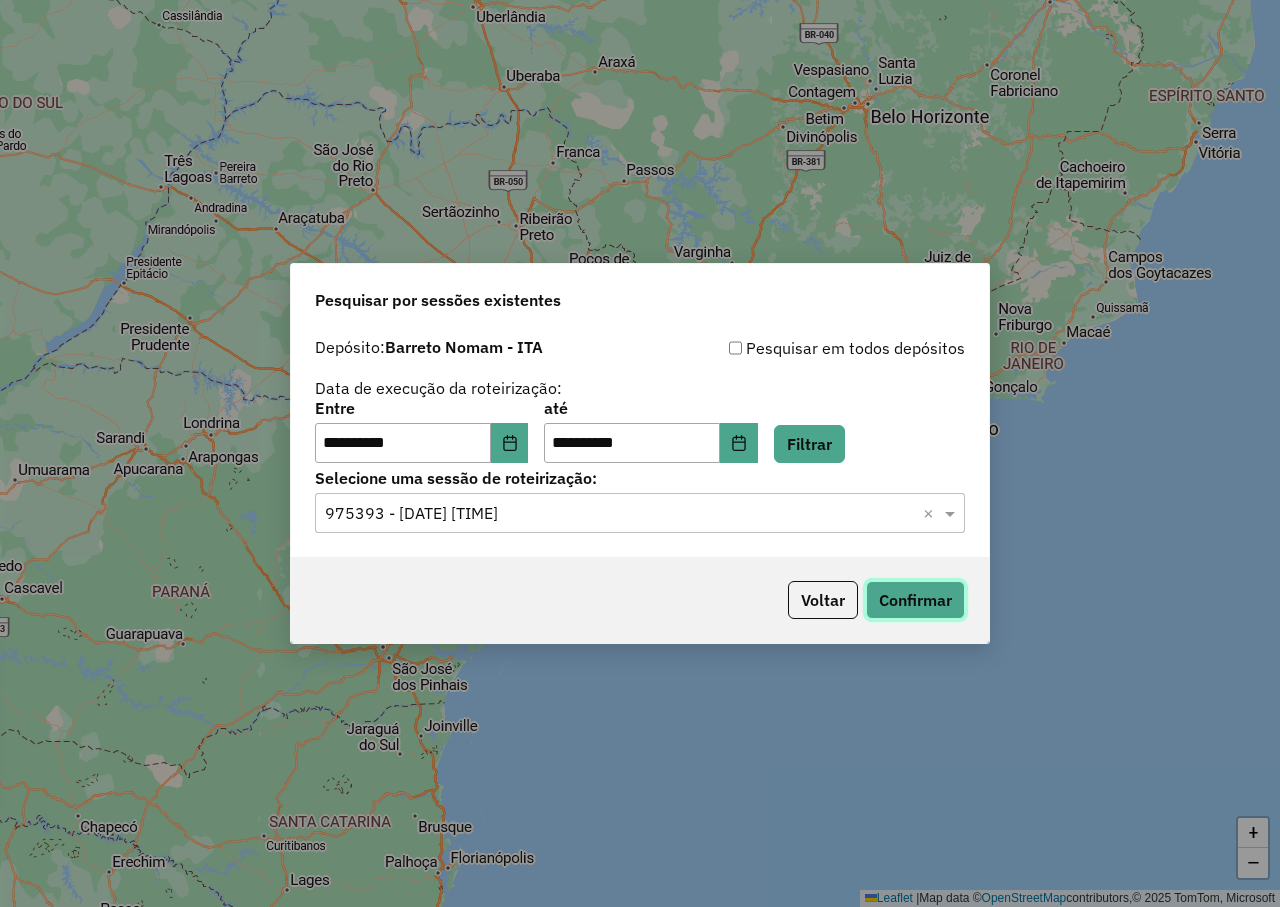 click on "Confirmar" 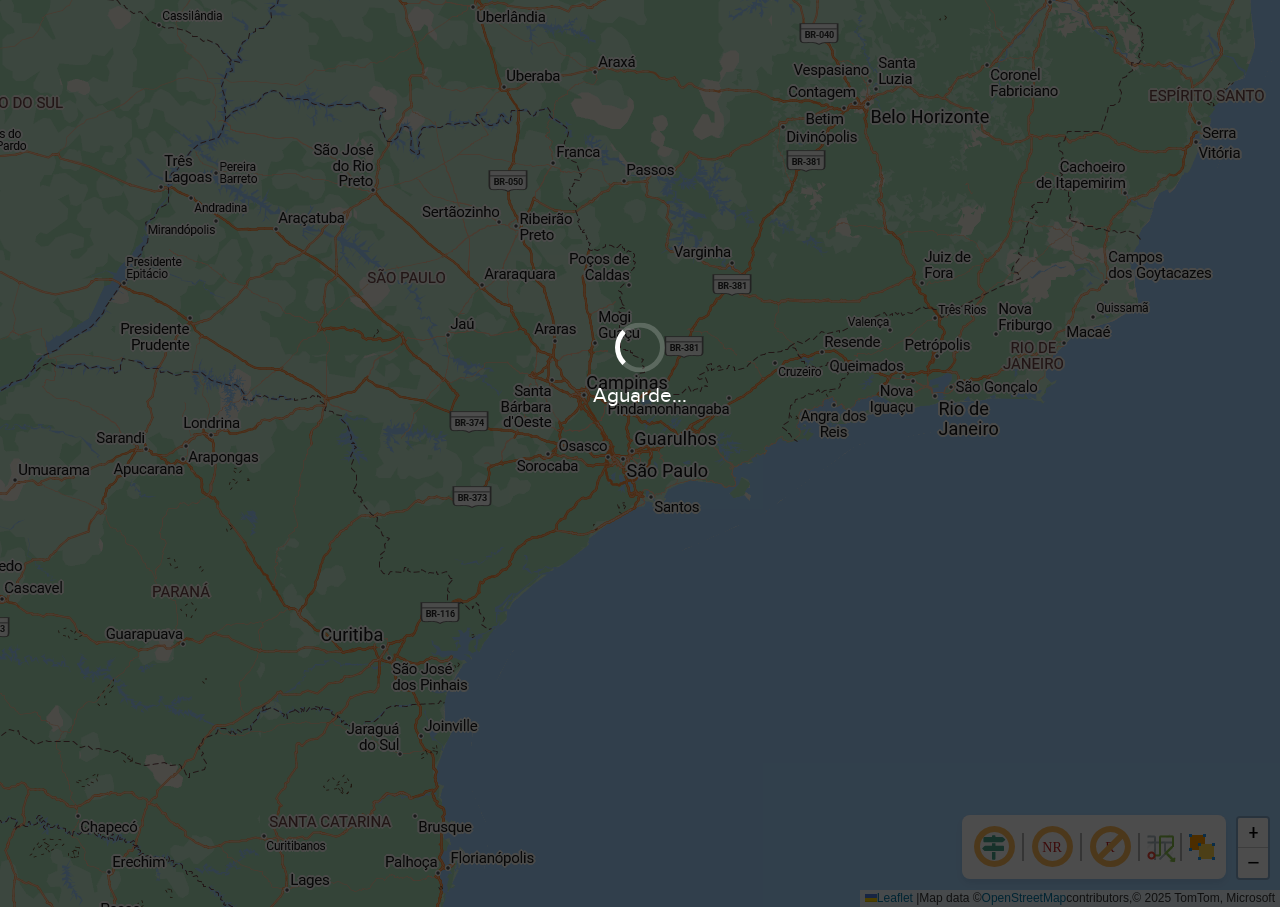 scroll, scrollTop: 0, scrollLeft: 0, axis: both 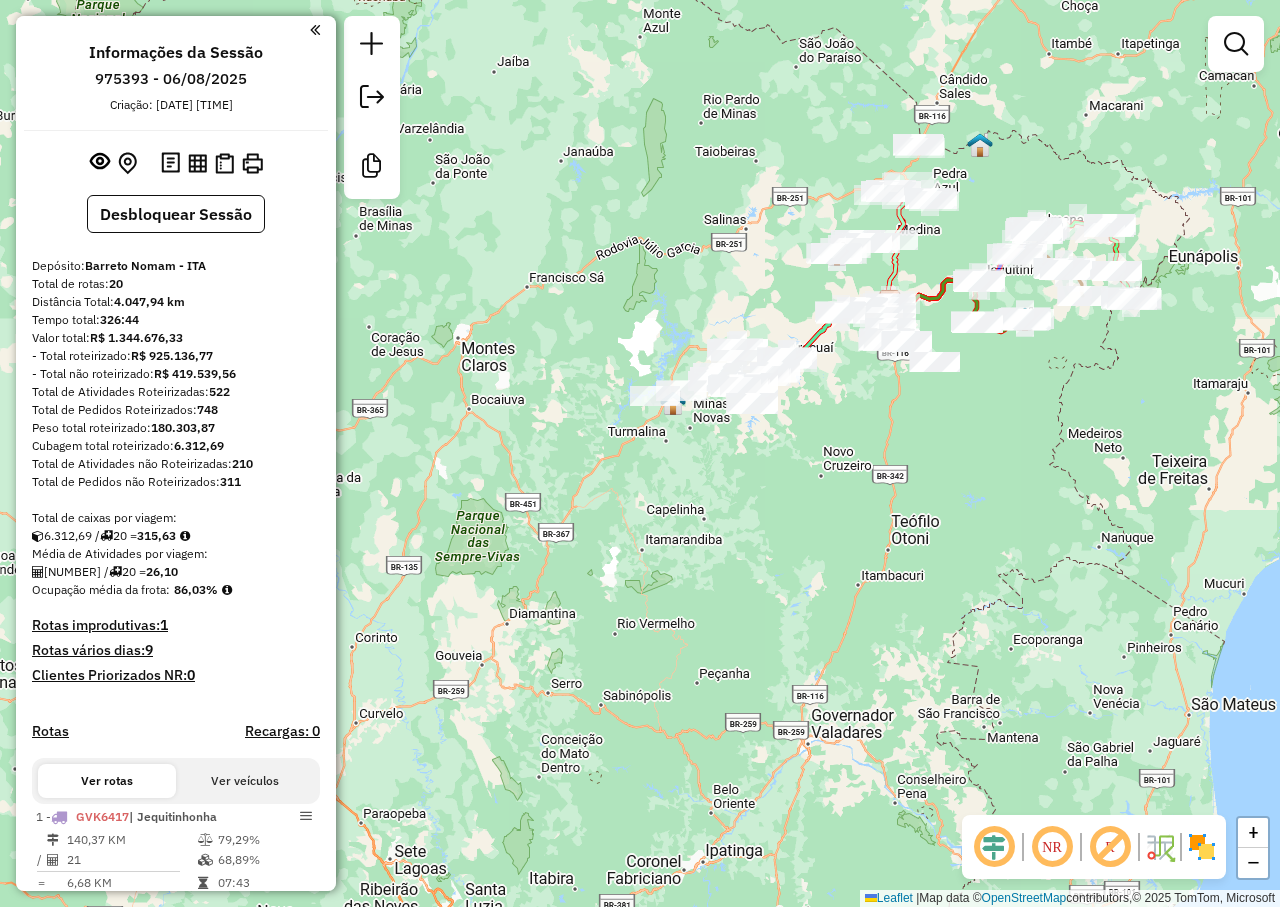 drag, startPoint x: 718, startPoint y: 641, endPoint x: 760, endPoint y: 625, distance: 44.94441 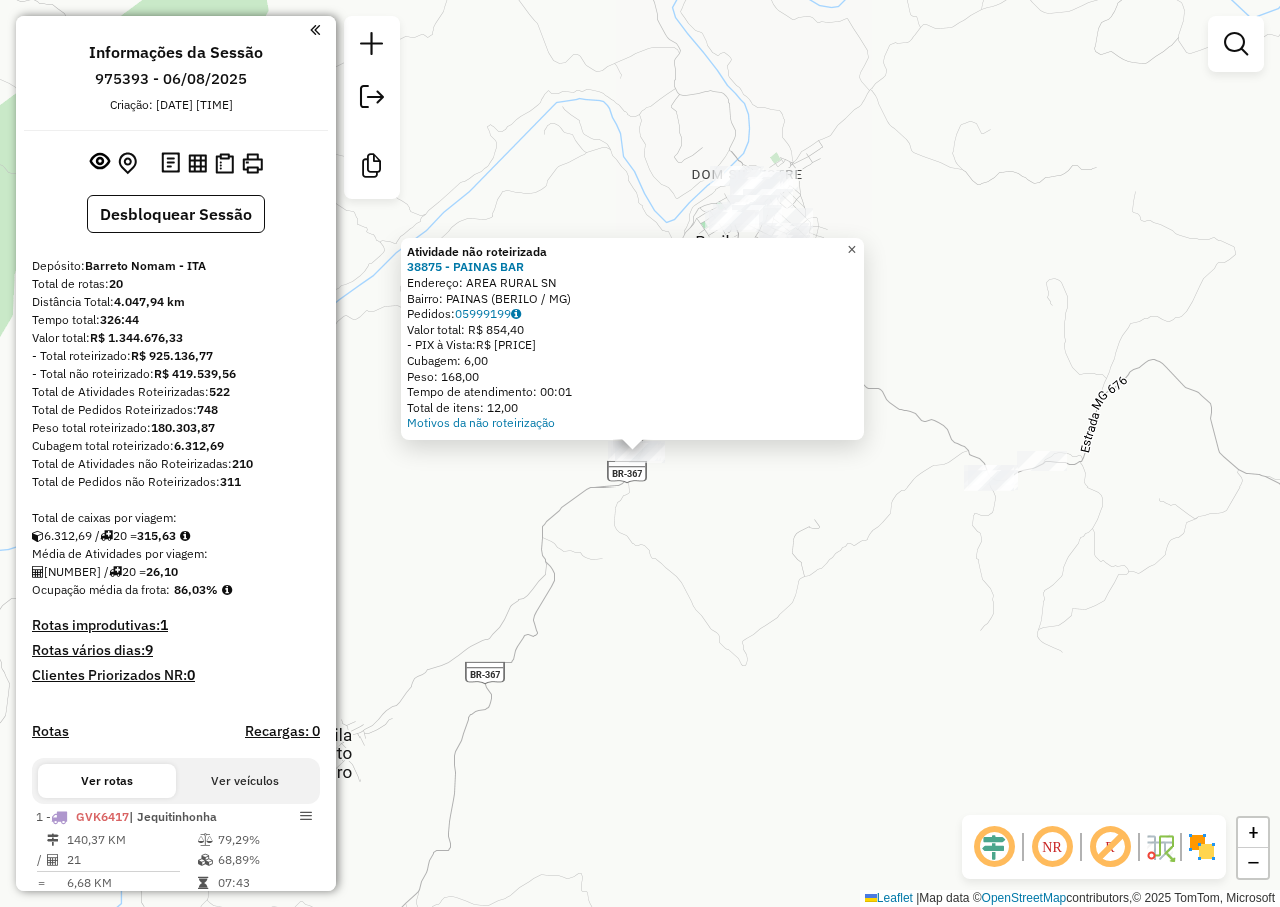 click on "×" 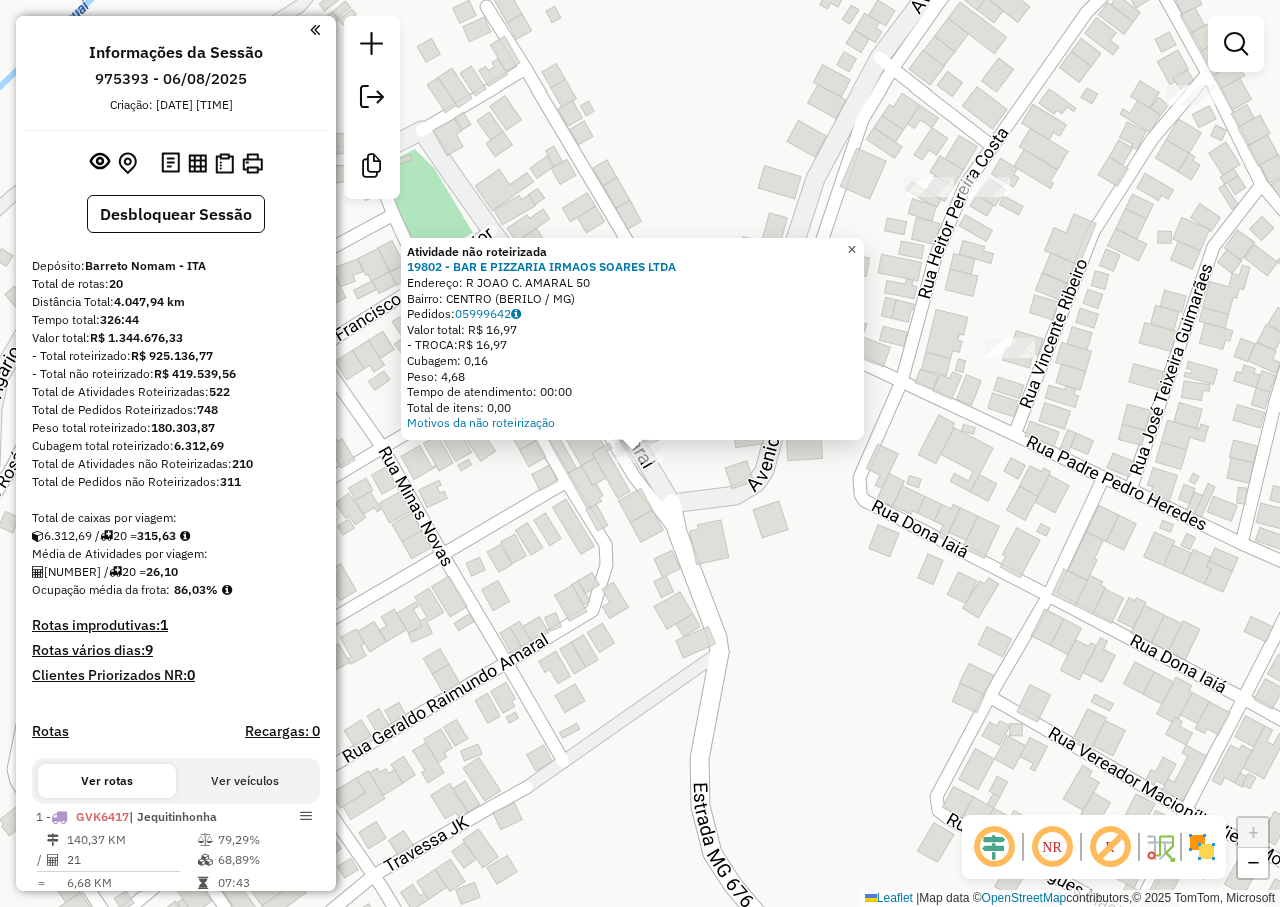 click on "×" 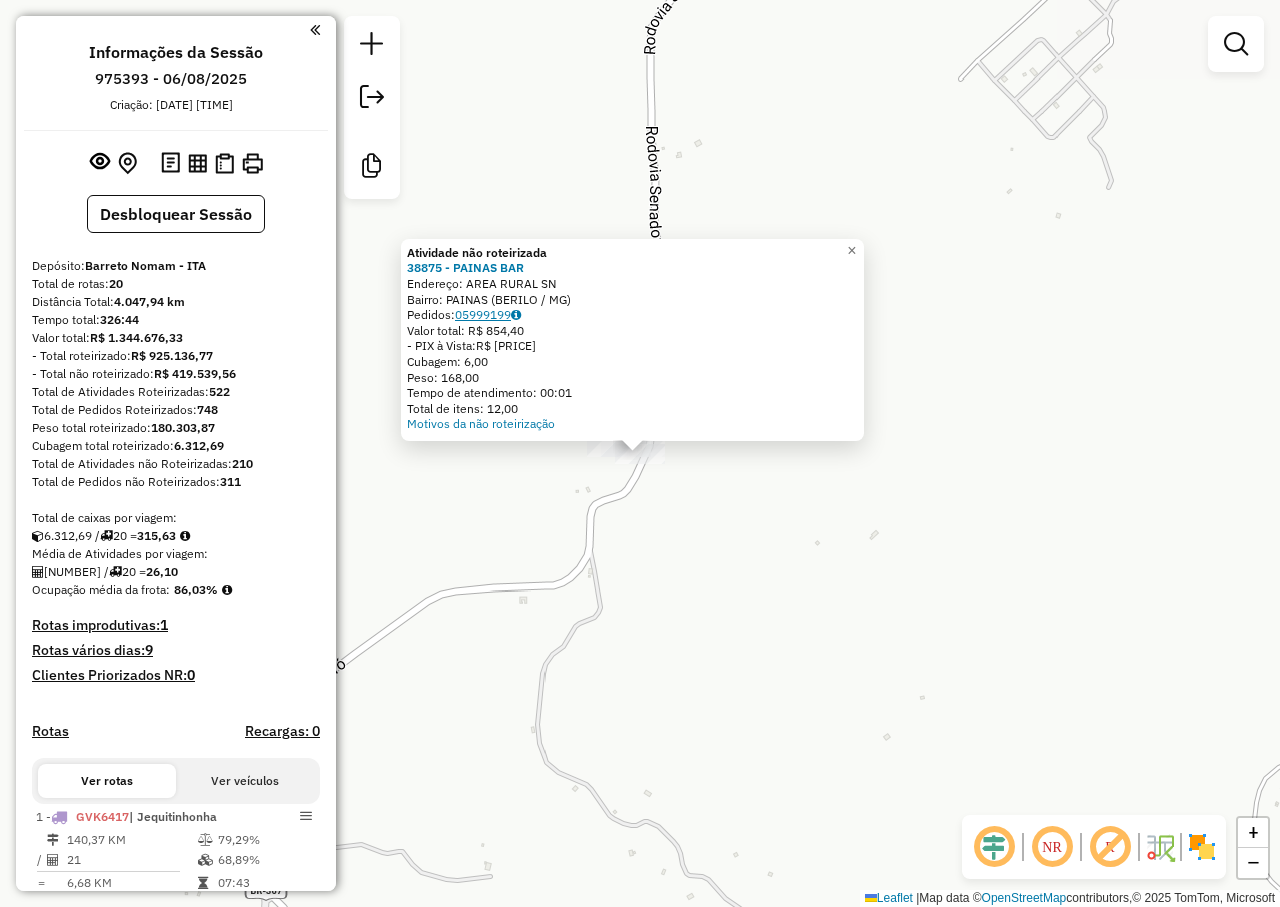 click 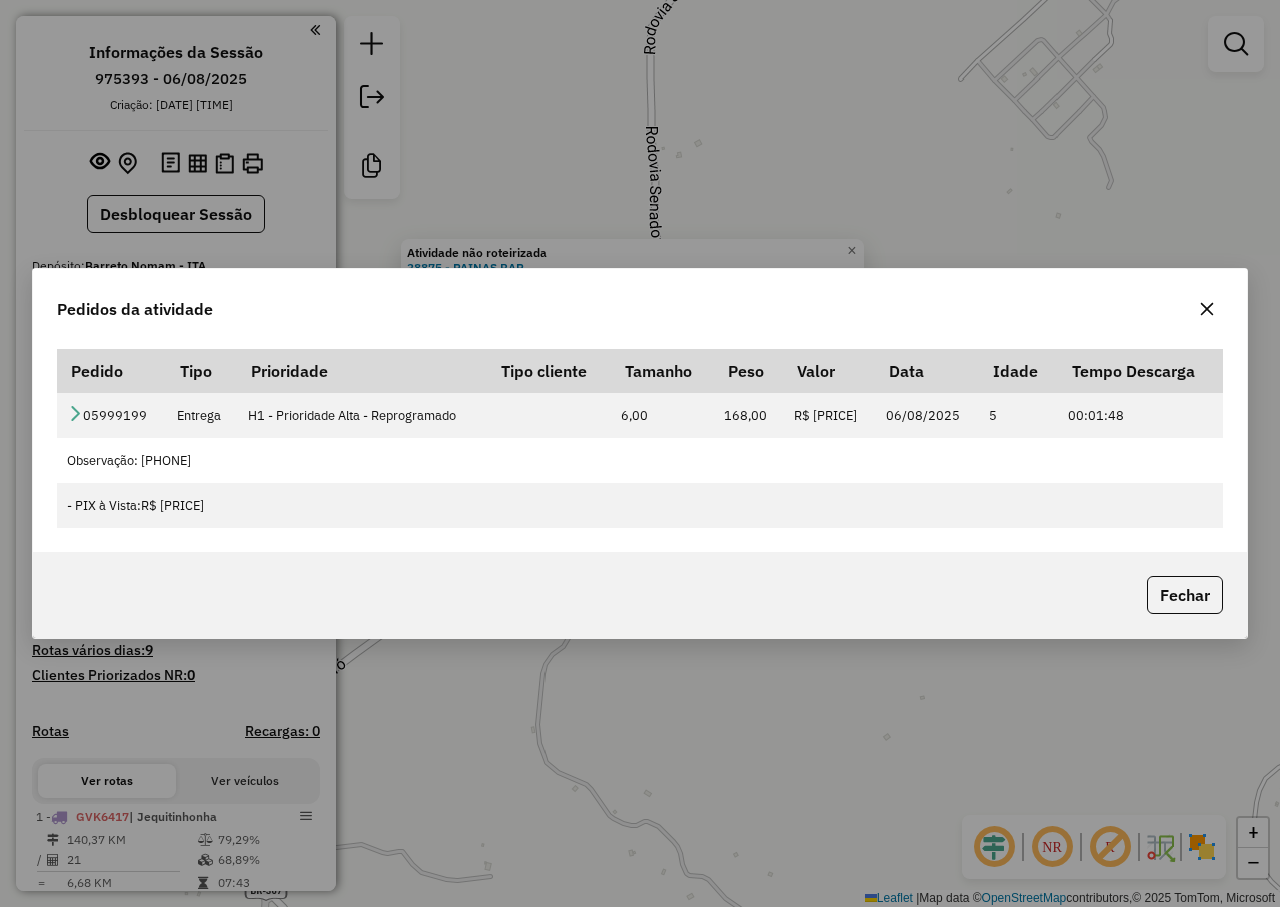 click 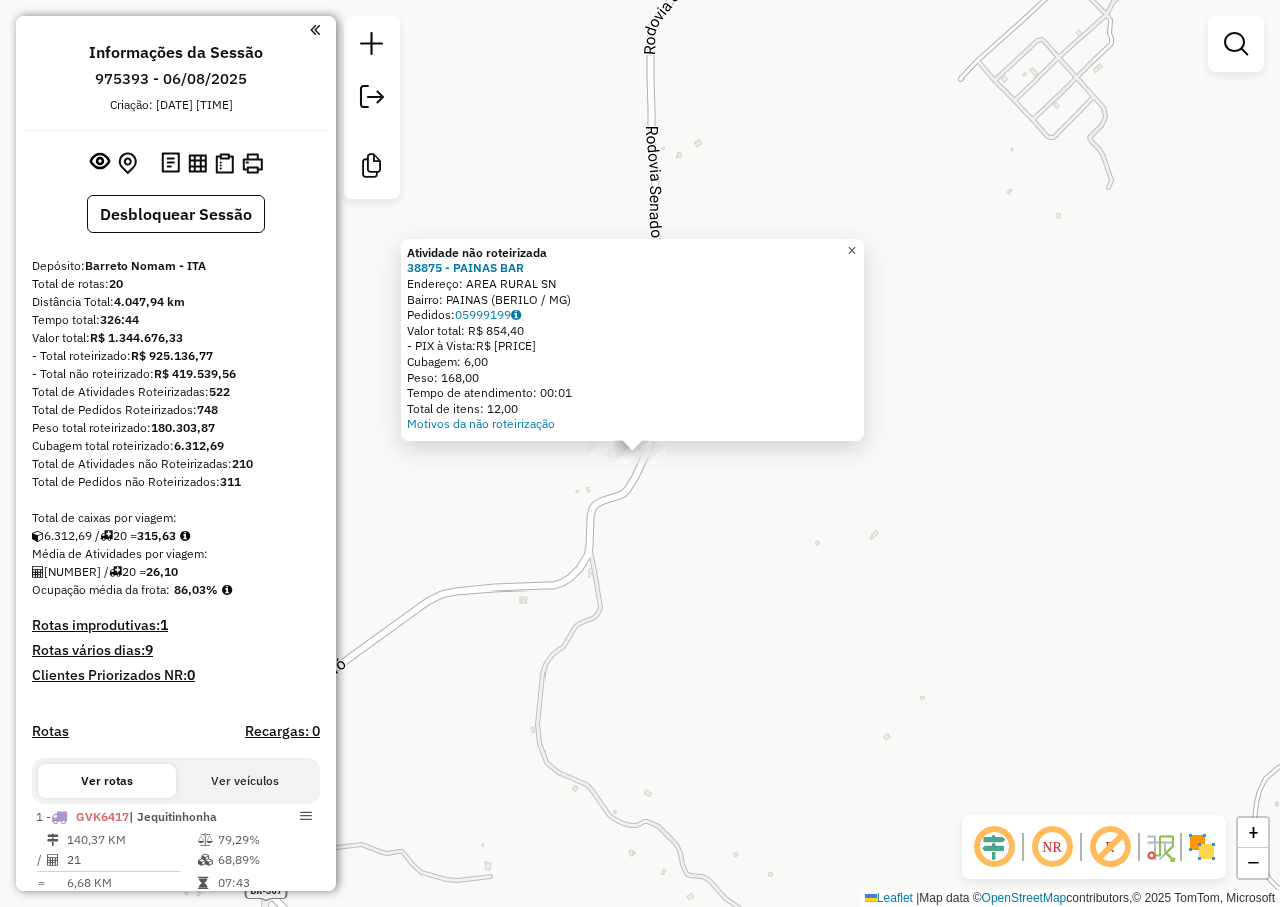 click on "×" 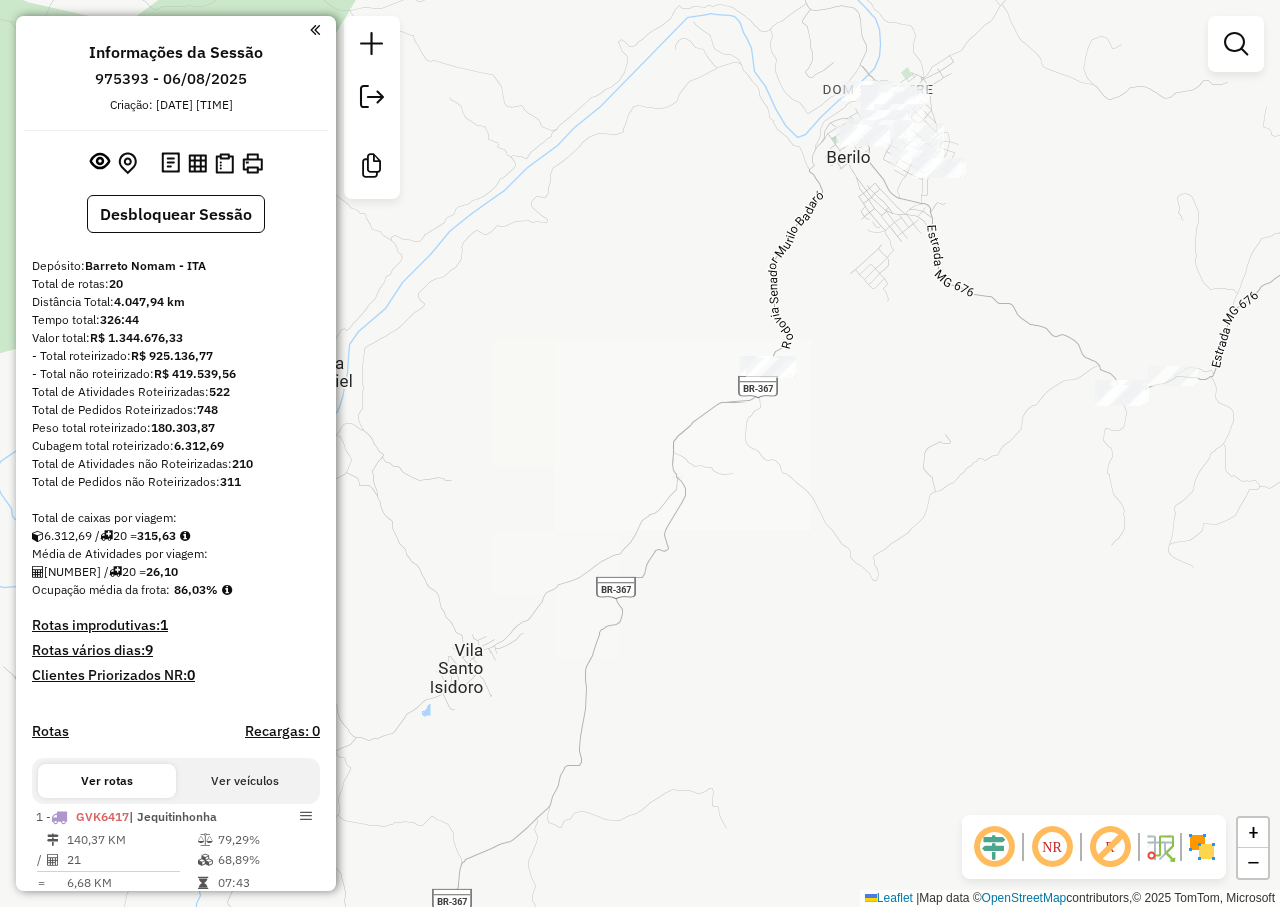 drag, startPoint x: 896, startPoint y: 249, endPoint x: 794, endPoint y: 491, distance: 262.61758 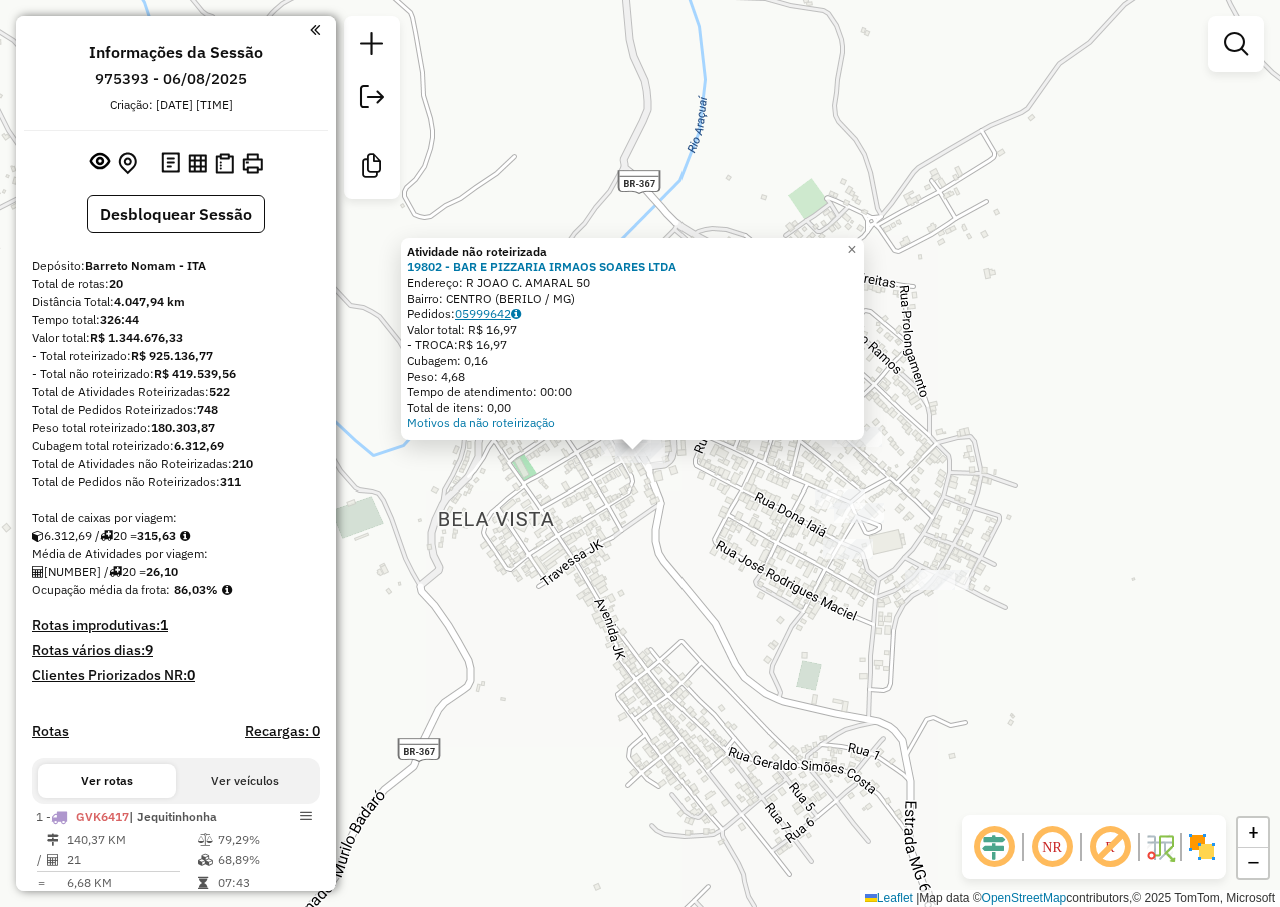 click 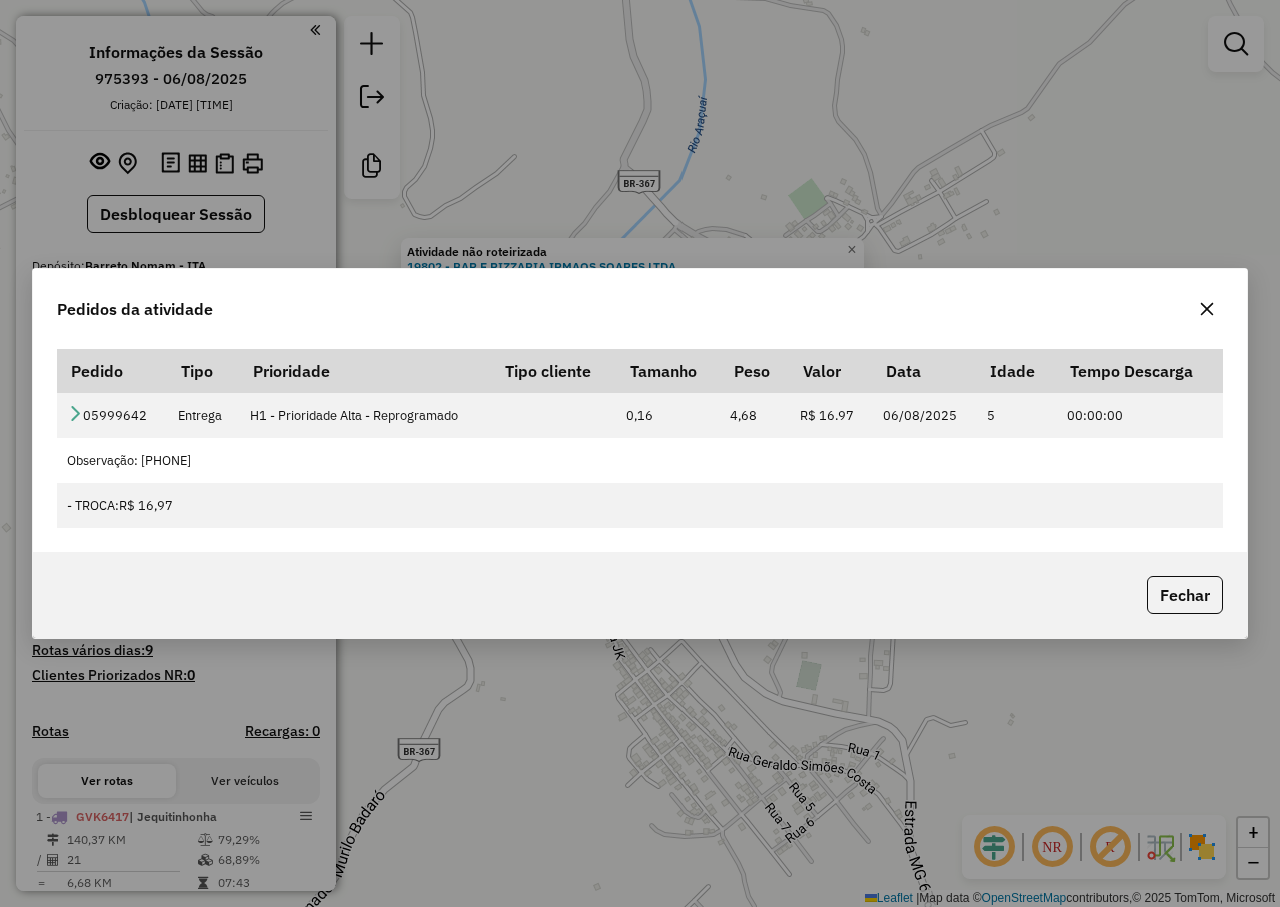 click 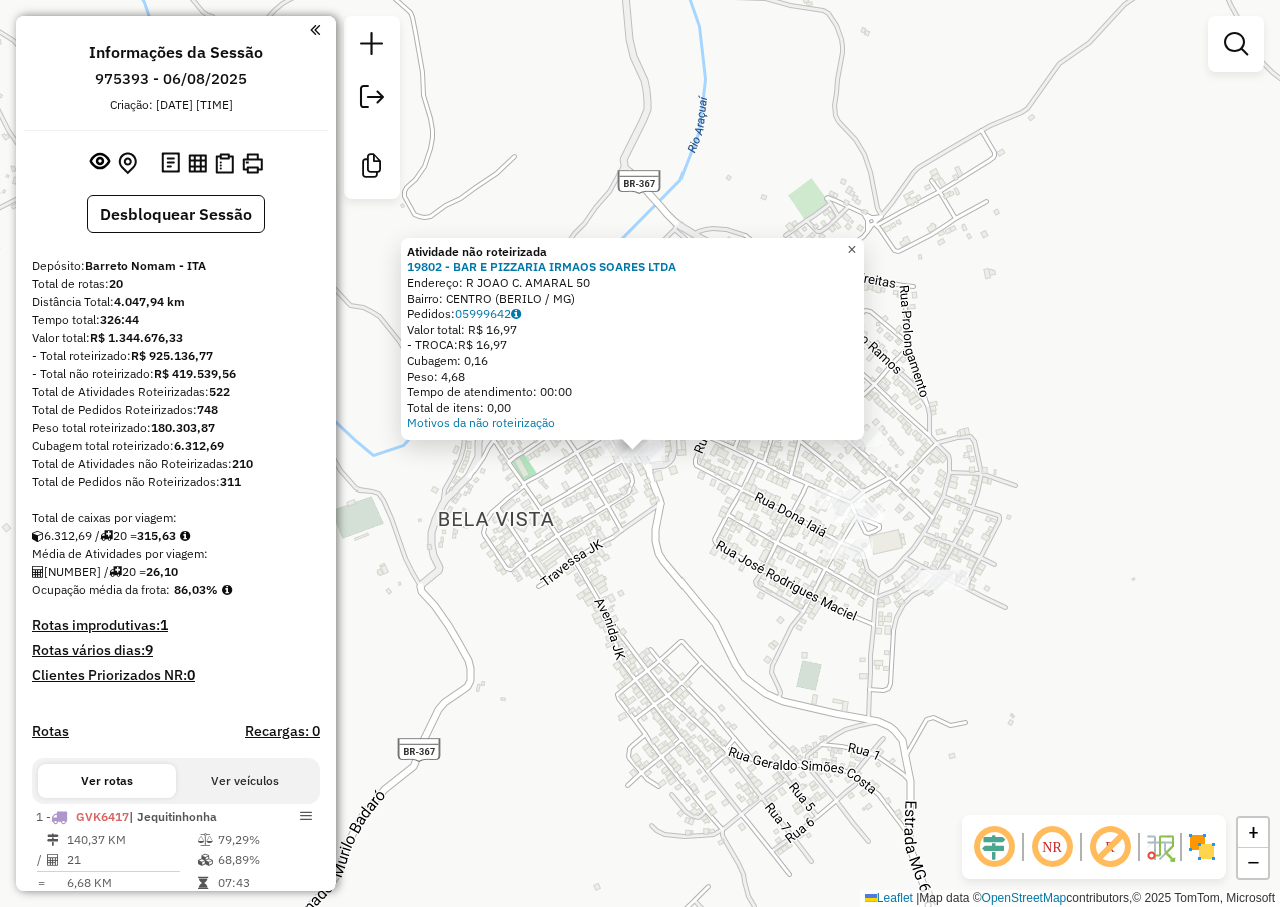 click on "×" 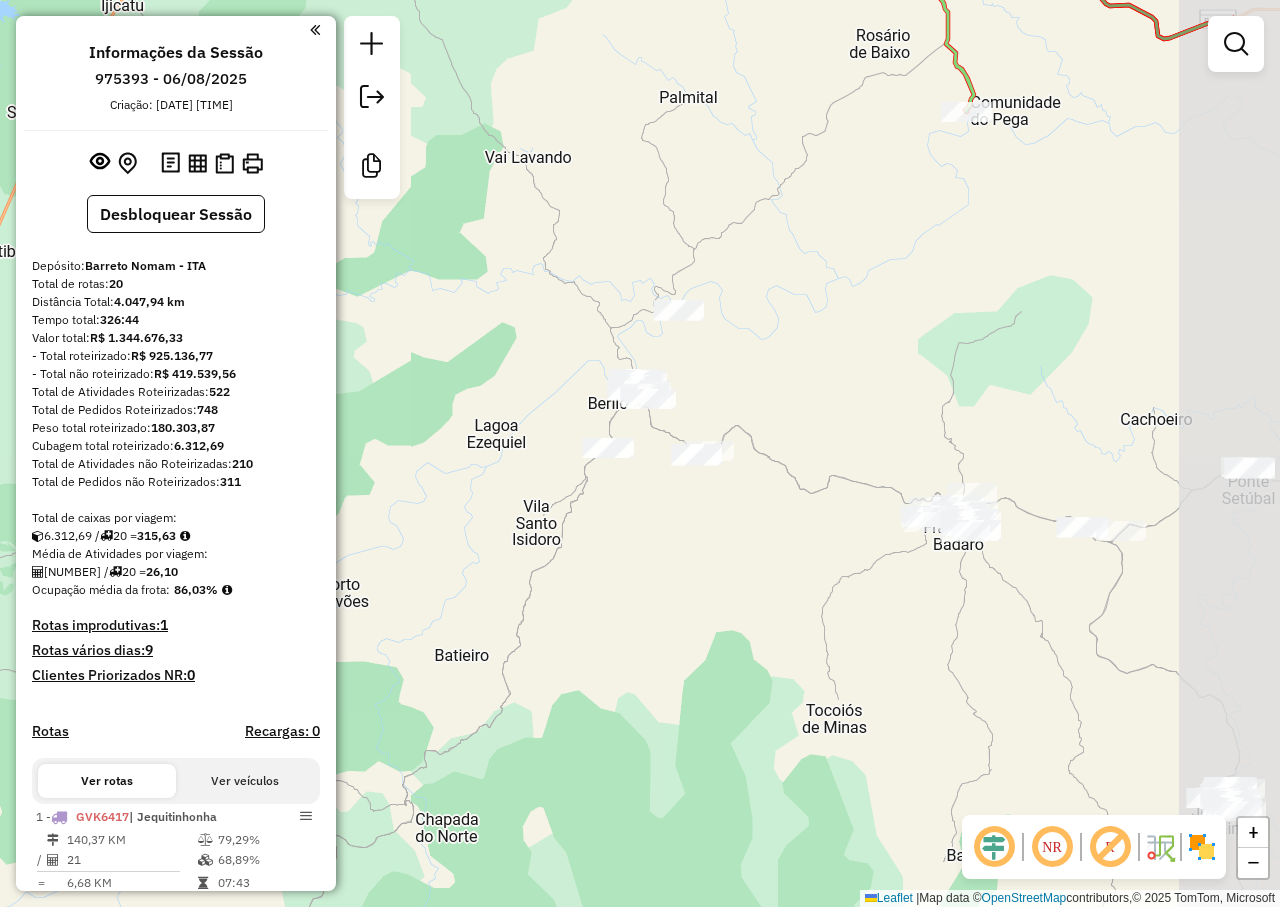 drag, startPoint x: 948, startPoint y: 332, endPoint x: 774, endPoint y: 367, distance: 177.48521 